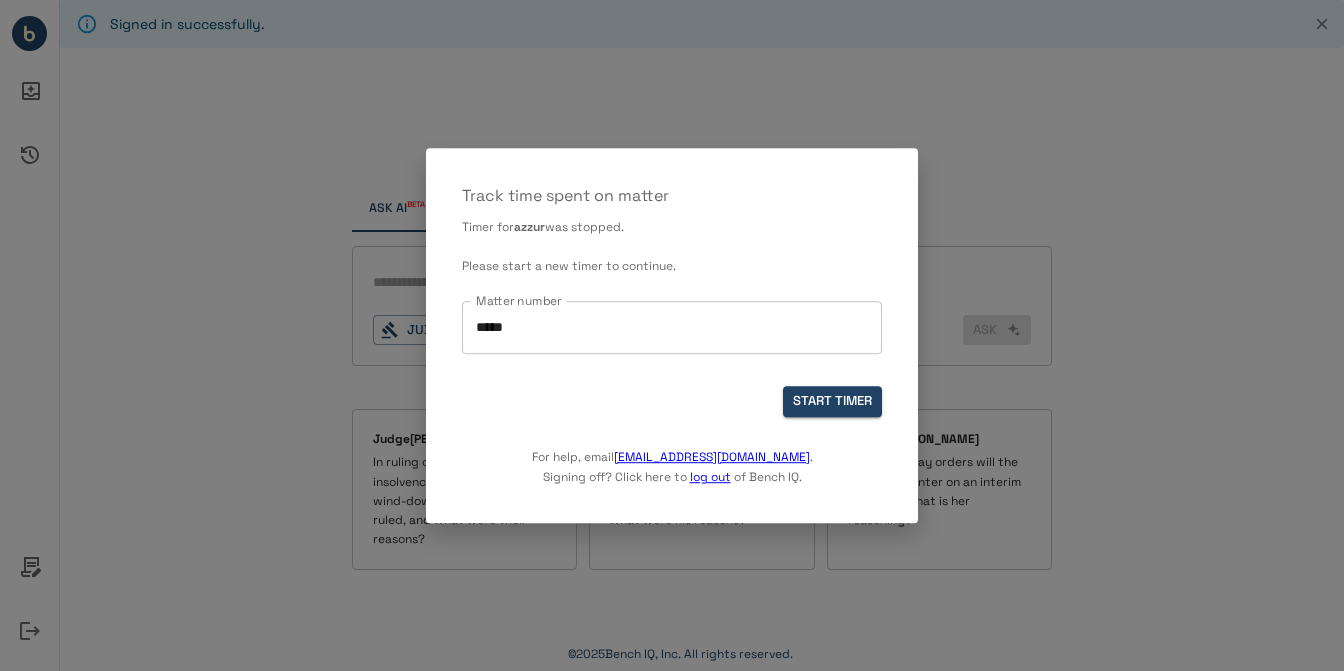 scroll, scrollTop: 0, scrollLeft: 0, axis: both 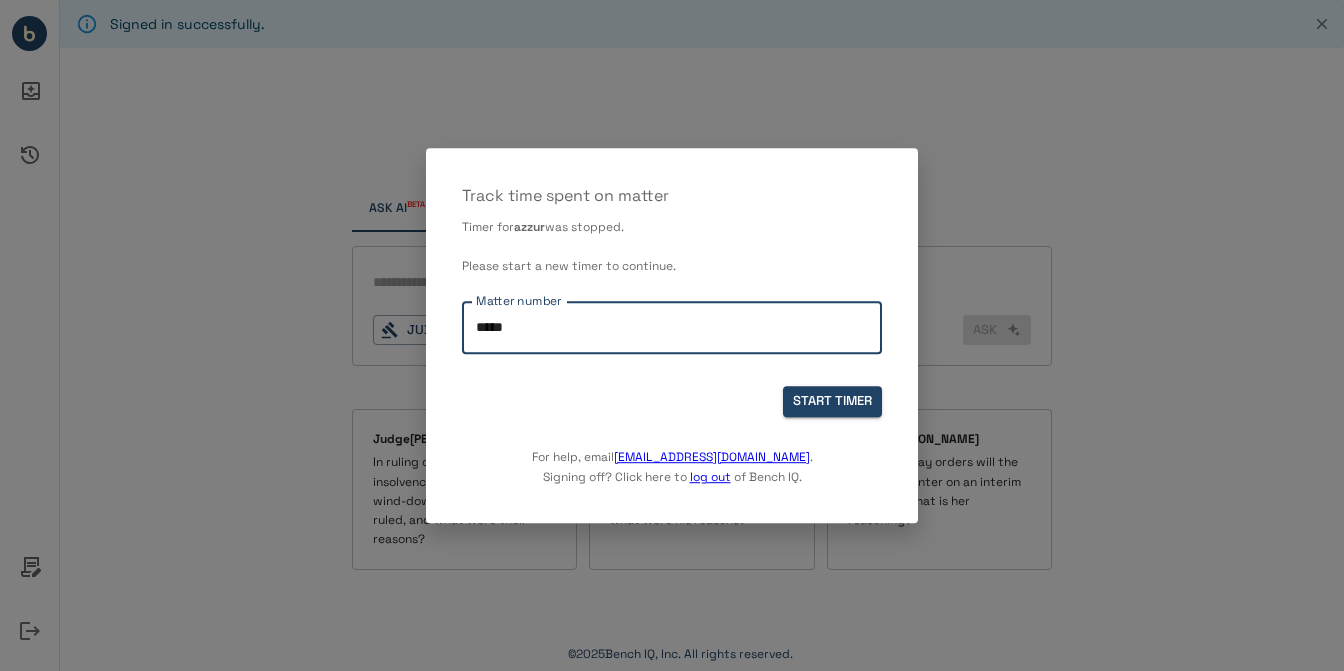 drag, startPoint x: 582, startPoint y: 335, endPoint x: 374, endPoint y: 335, distance: 208 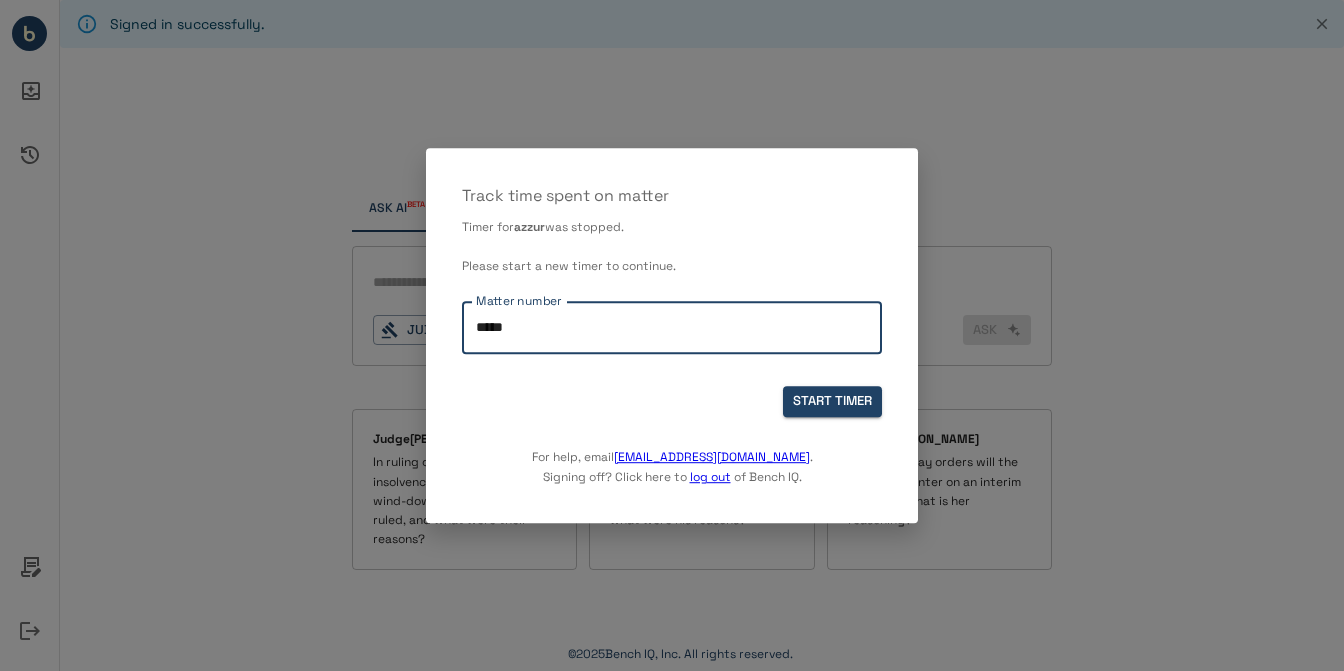 click on "Track time spent on matter Timer for  azzur  was stopped. Please start a new timer to continue. Matter number ***** Matter number START TIMER For help, email  support@benchiq.com . Signing off? Click here to   log out   of Bench IQ." at bounding box center (672, 335) 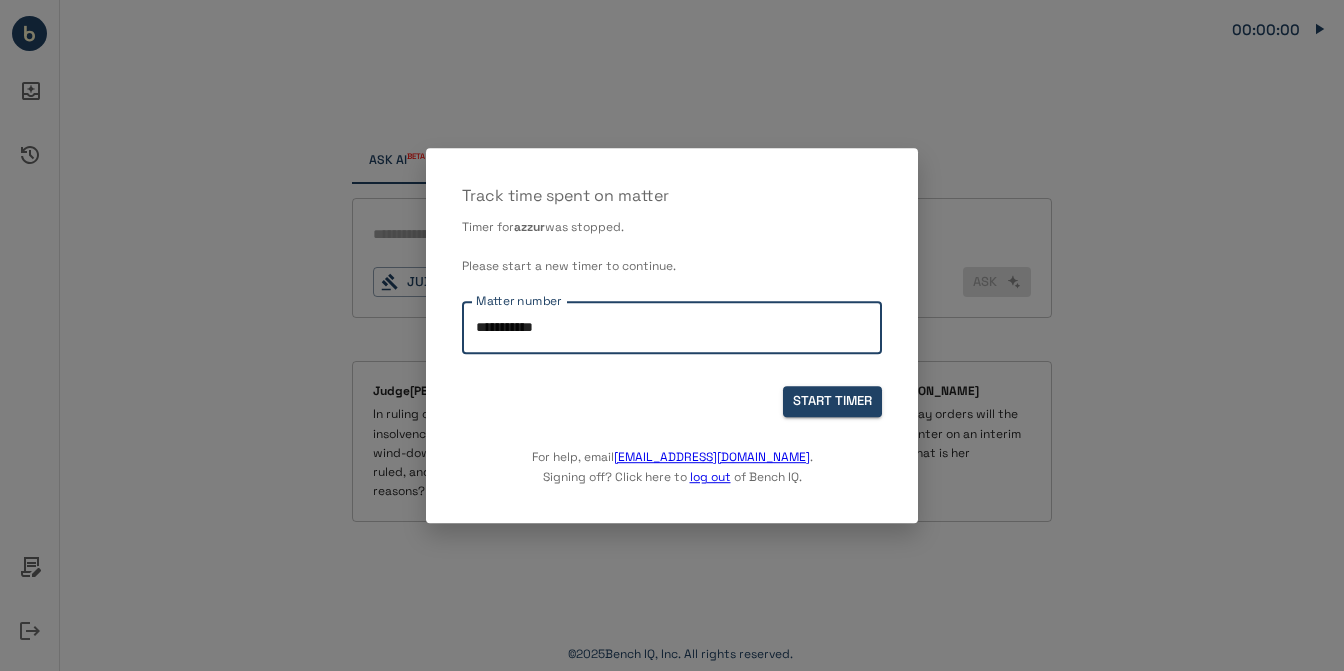 type on "**********" 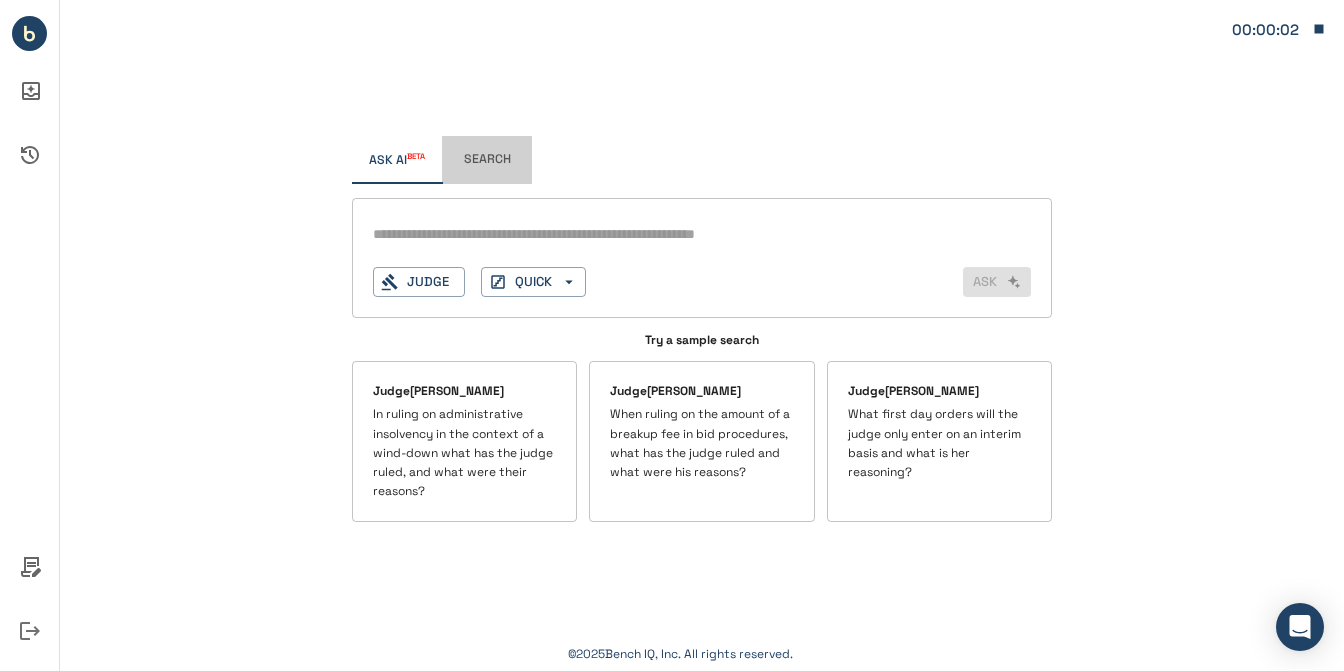 click on "Search" at bounding box center [487, 160] 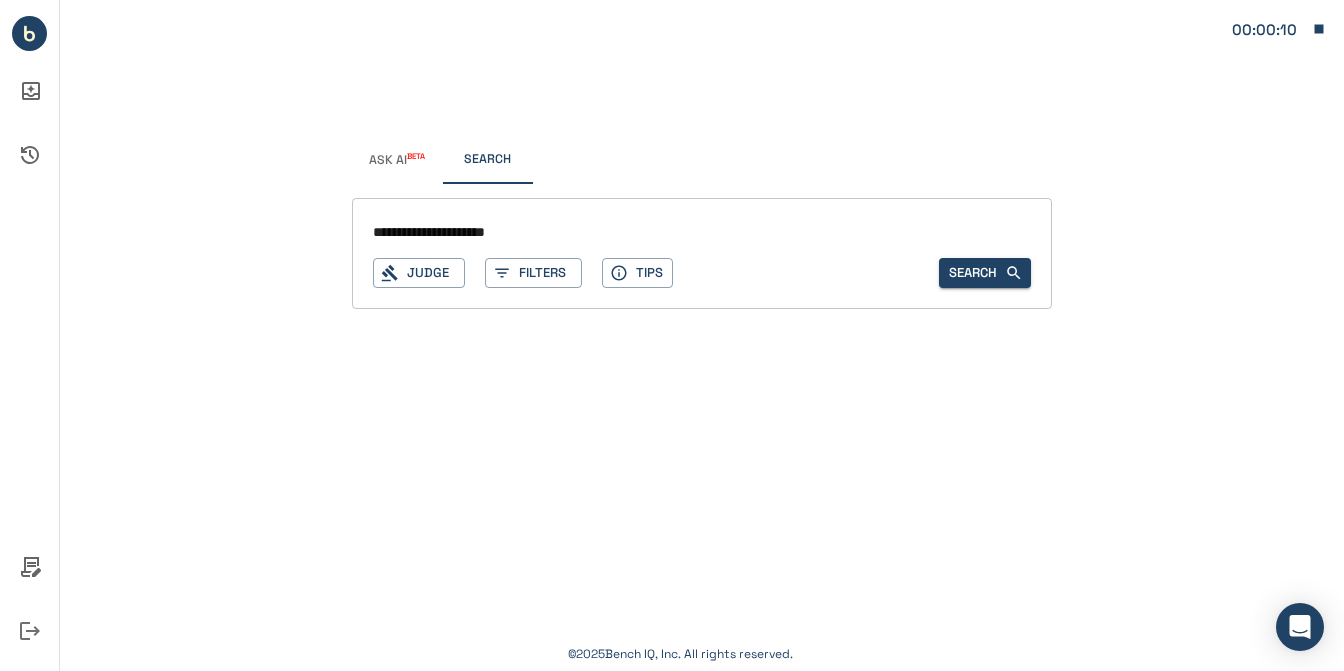 paste on "**********" 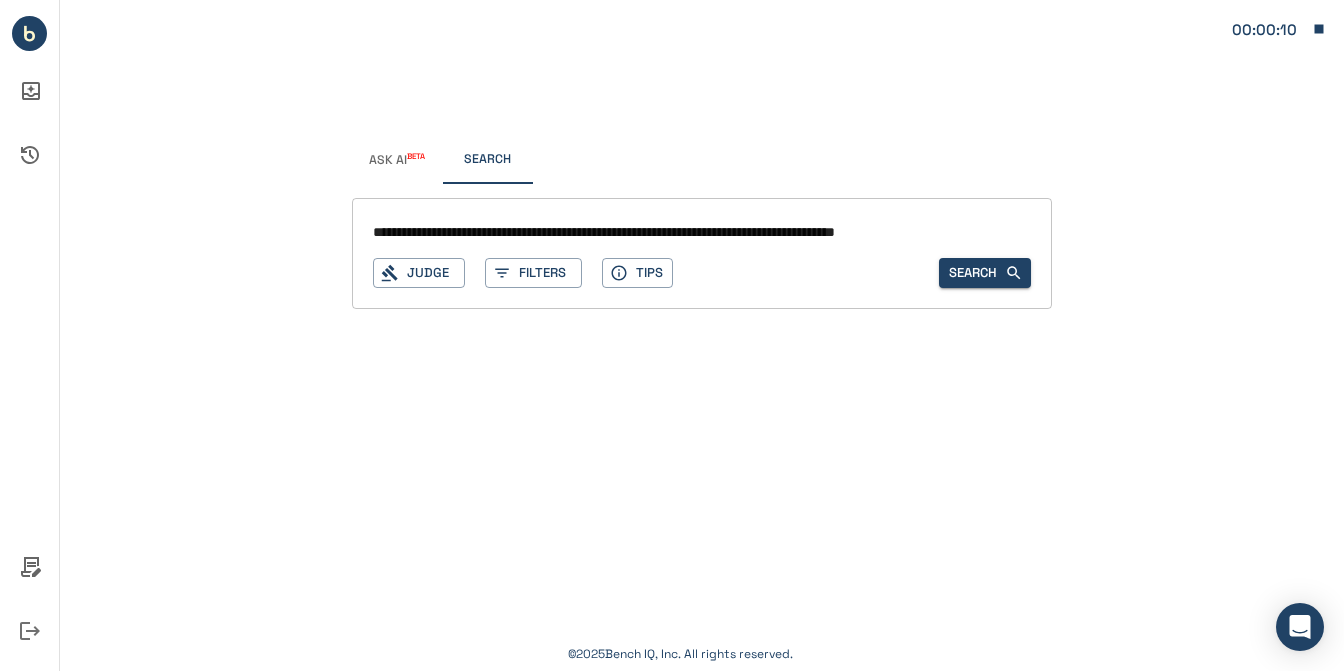 scroll, scrollTop: 0, scrollLeft: 35, axis: horizontal 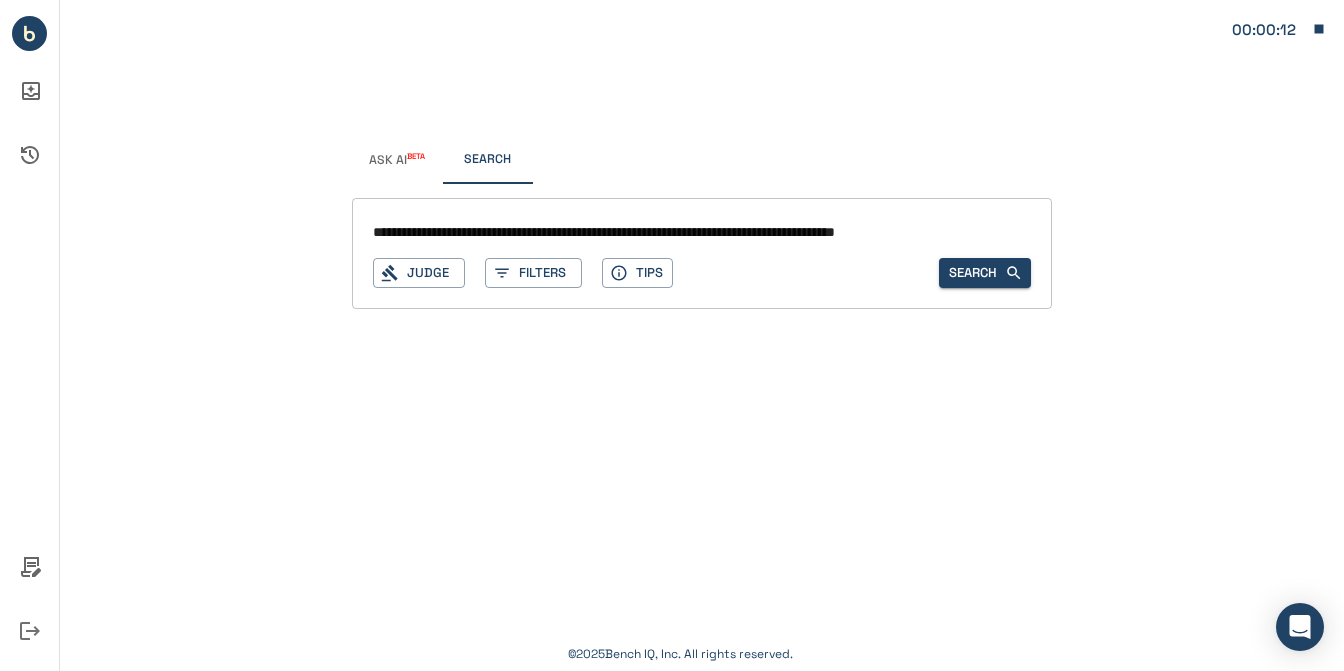 click on "**********" at bounding box center [673, 233] 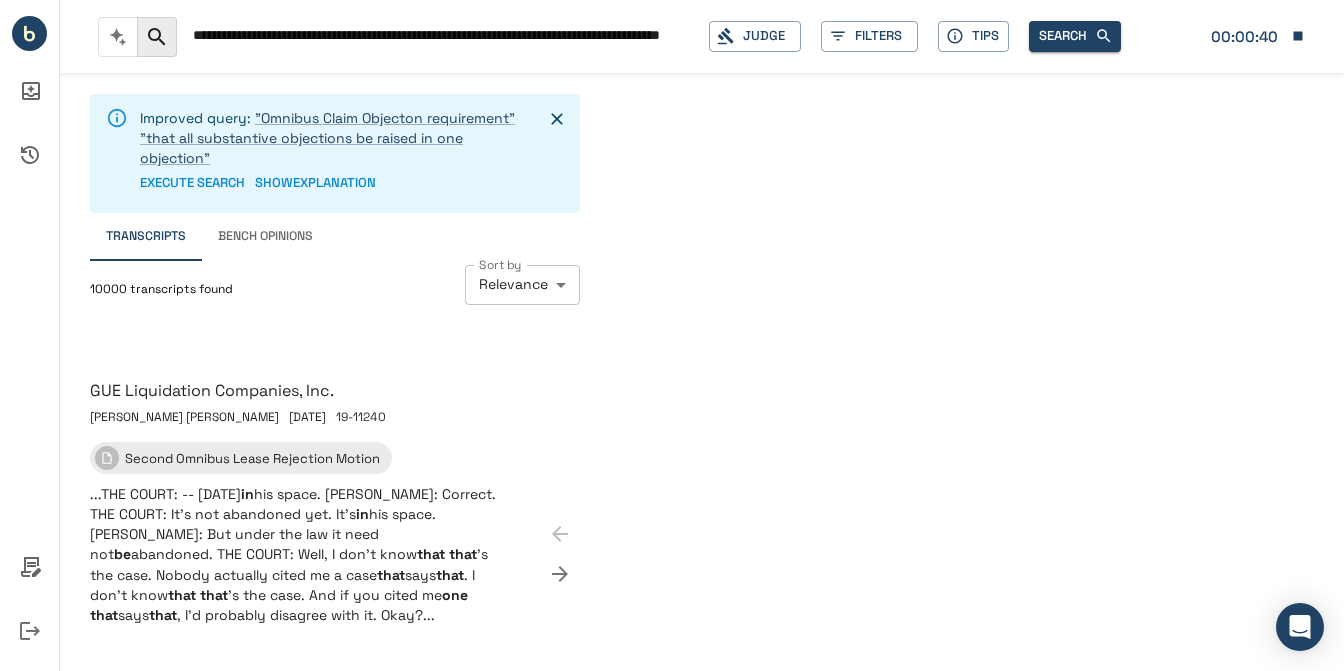 scroll, scrollTop: 900, scrollLeft: 0, axis: vertical 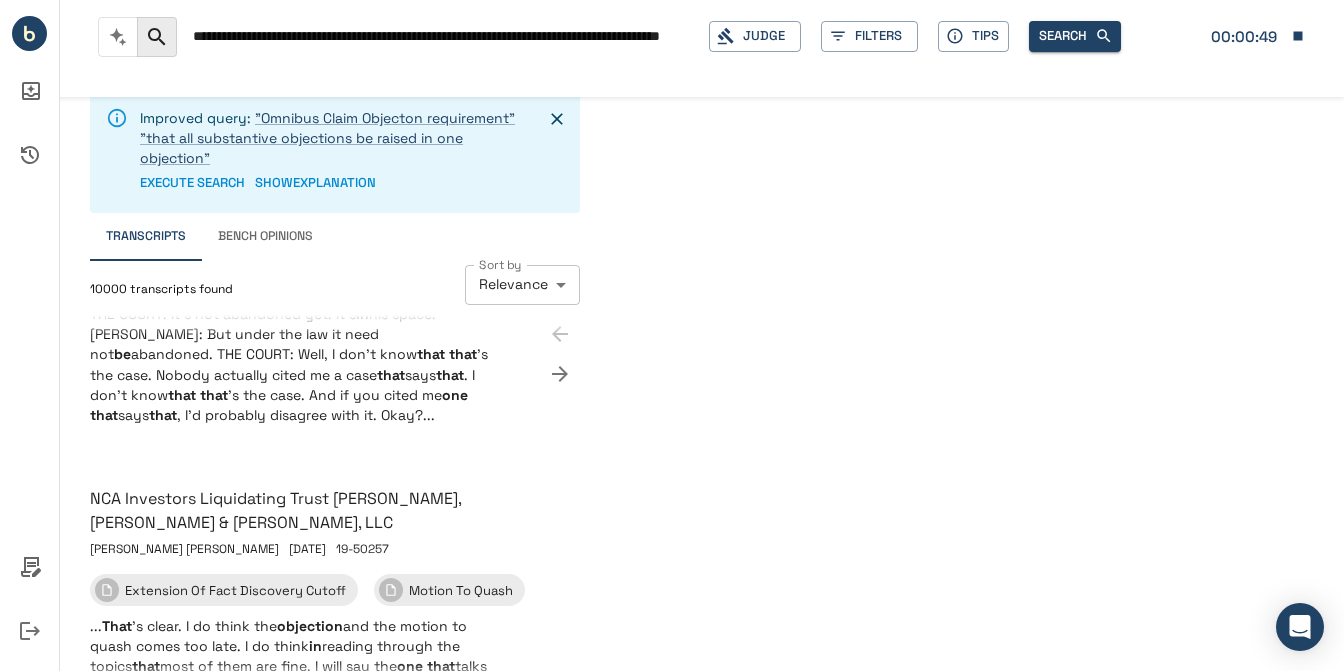 click on "**********" at bounding box center (443, 48) 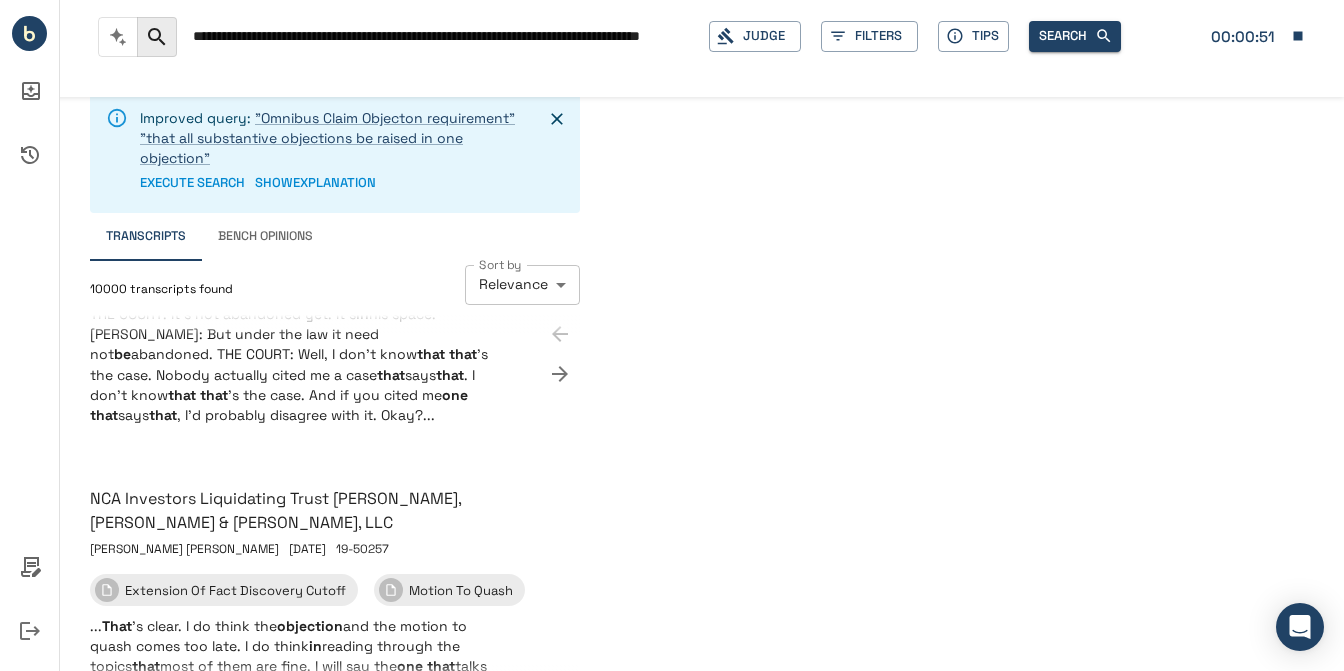 click on "**********" at bounding box center [443, 48] 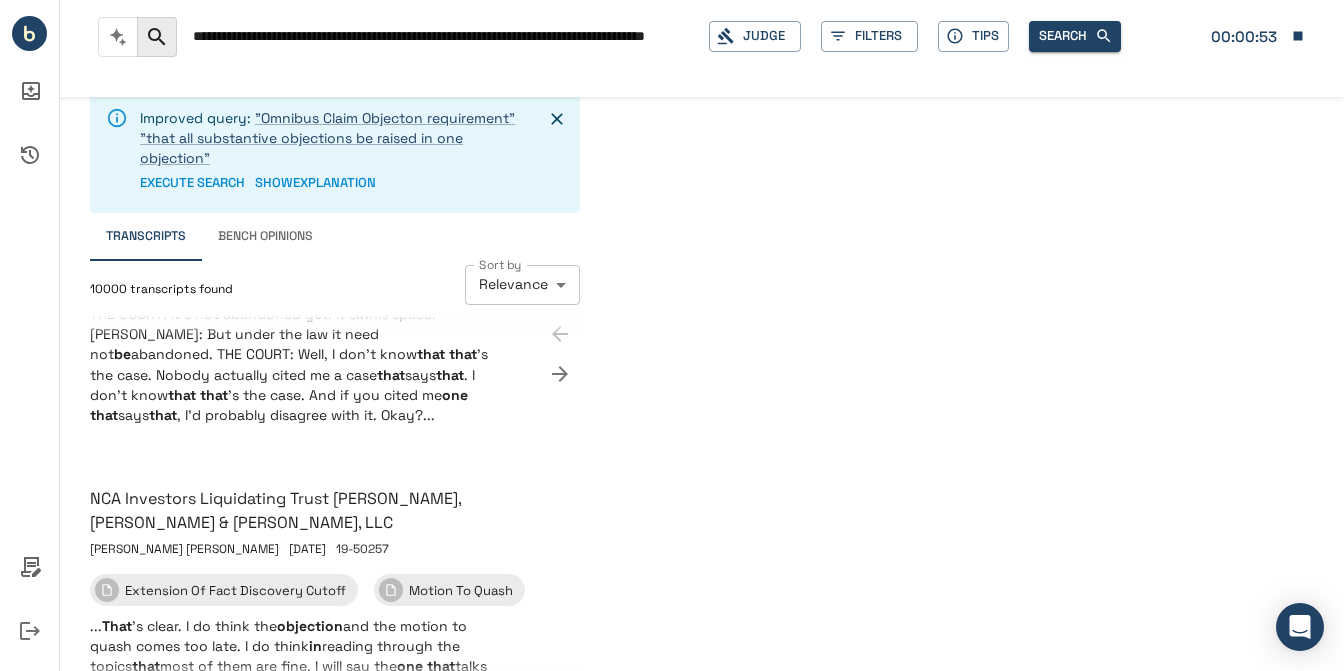 type on "**********" 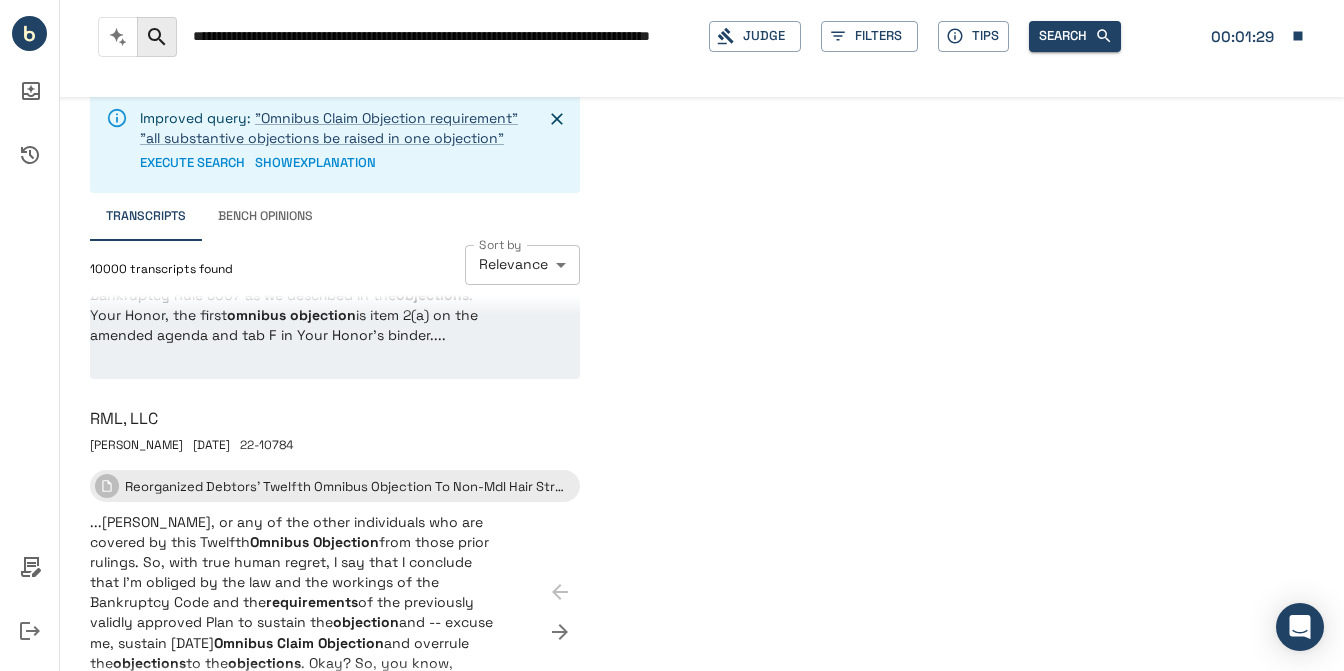 scroll, scrollTop: 400, scrollLeft: 0, axis: vertical 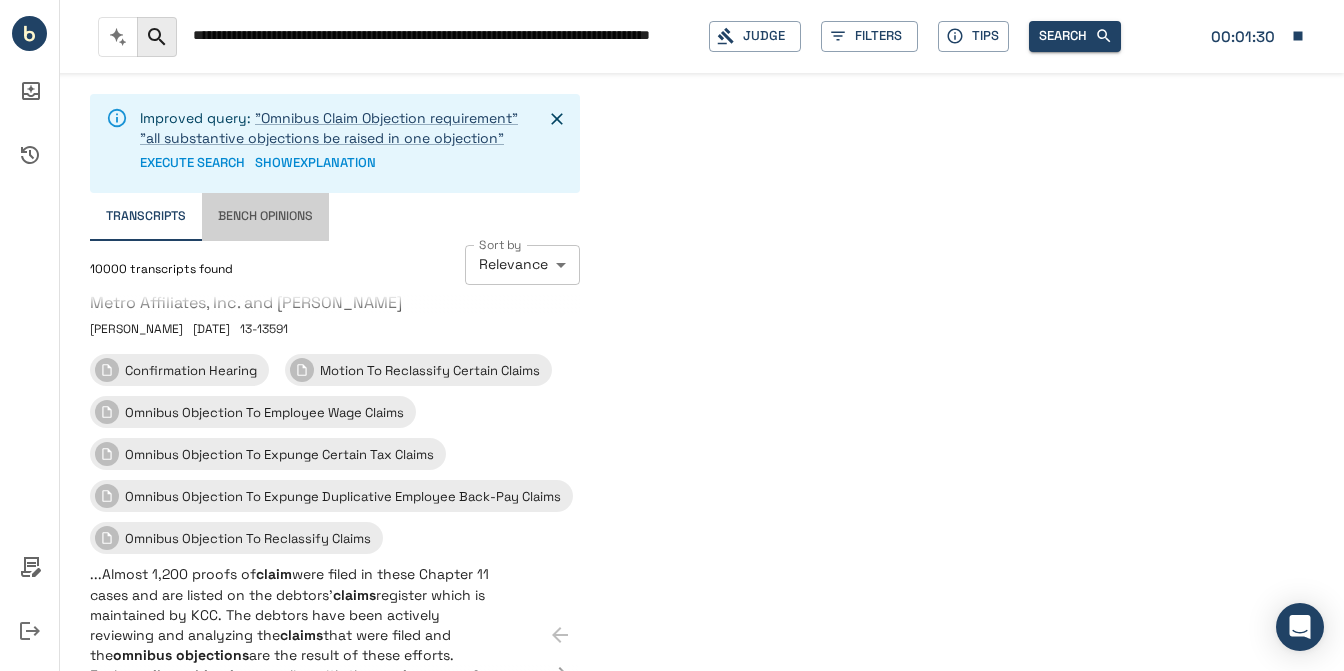 click on "Bench Opinions" at bounding box center [265, 217] 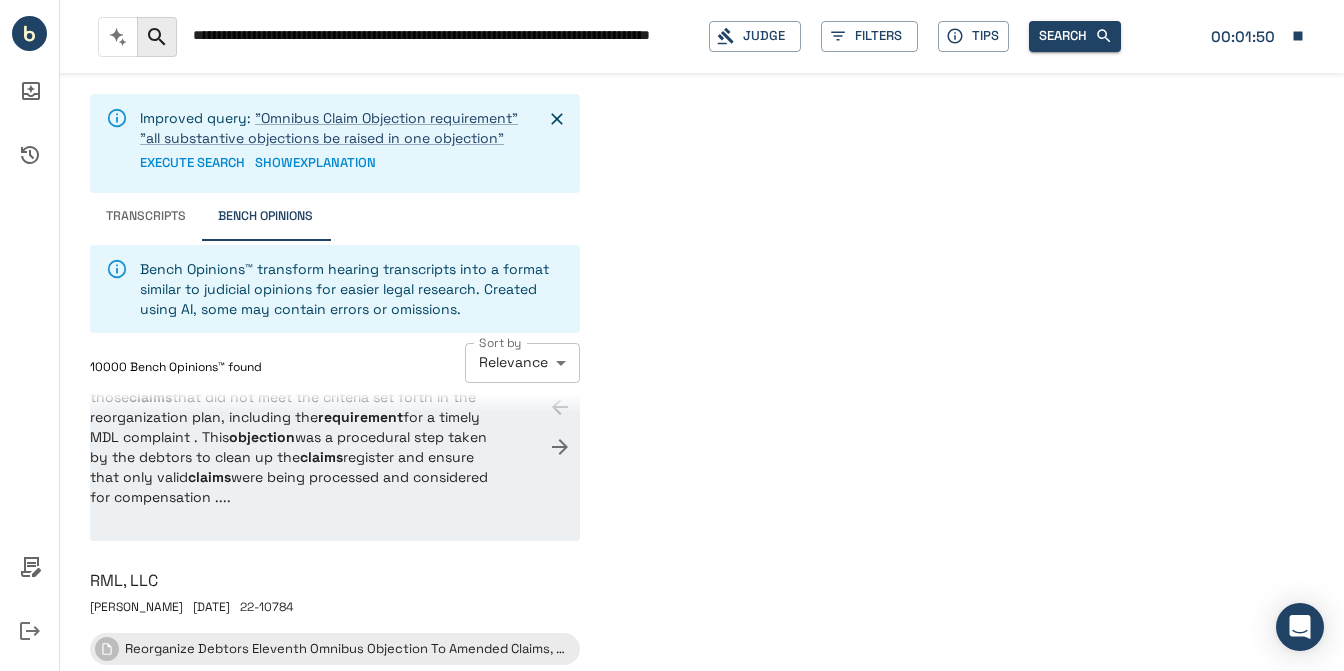 scroll, scrollTop: 0, scrollLeft: 0, axis: both 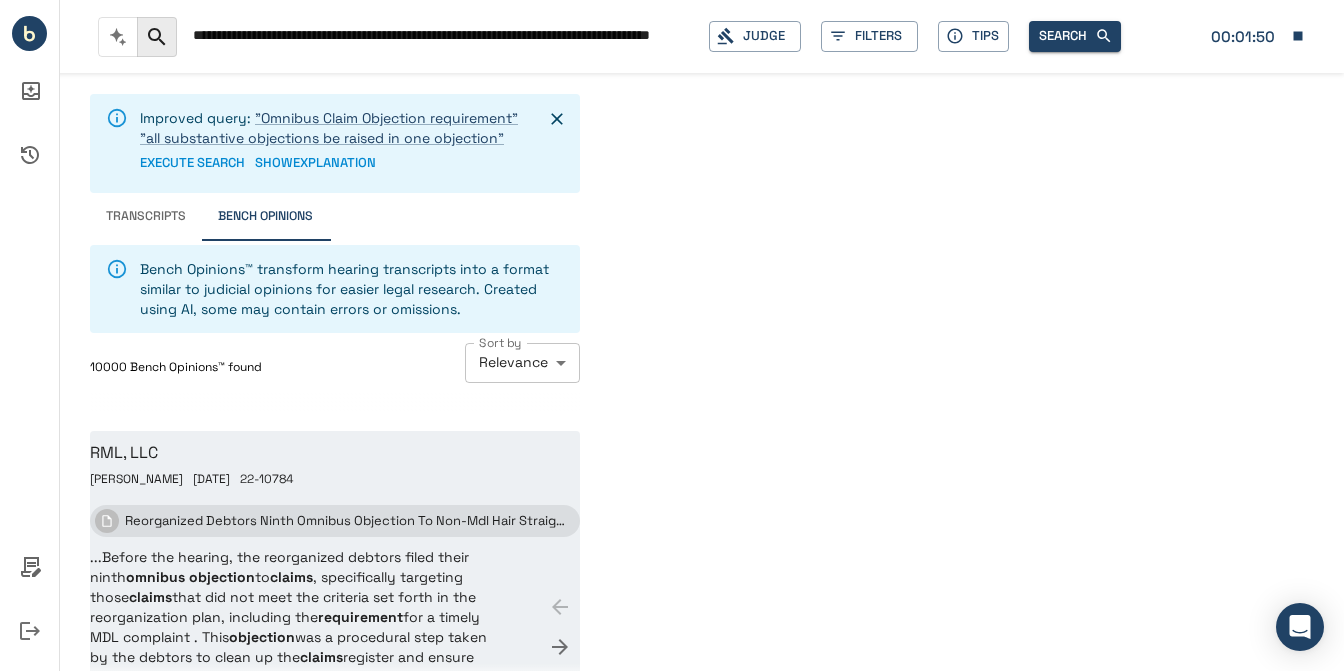 click on "...Before the hearing, the reorganized debtors filed their ninth  omnibus   objection  to  claims , specifically targeting those  claims  that did not meet the criteria set forth in the reorganization plan, including the  requirement  for a timely MDL complaint . This  objection  was a procedural step taken by the debtors to clean up the  claims  register and ensure that only valid  claims  were being processed and considered for compensation ...." at bounding box center [297, 627] 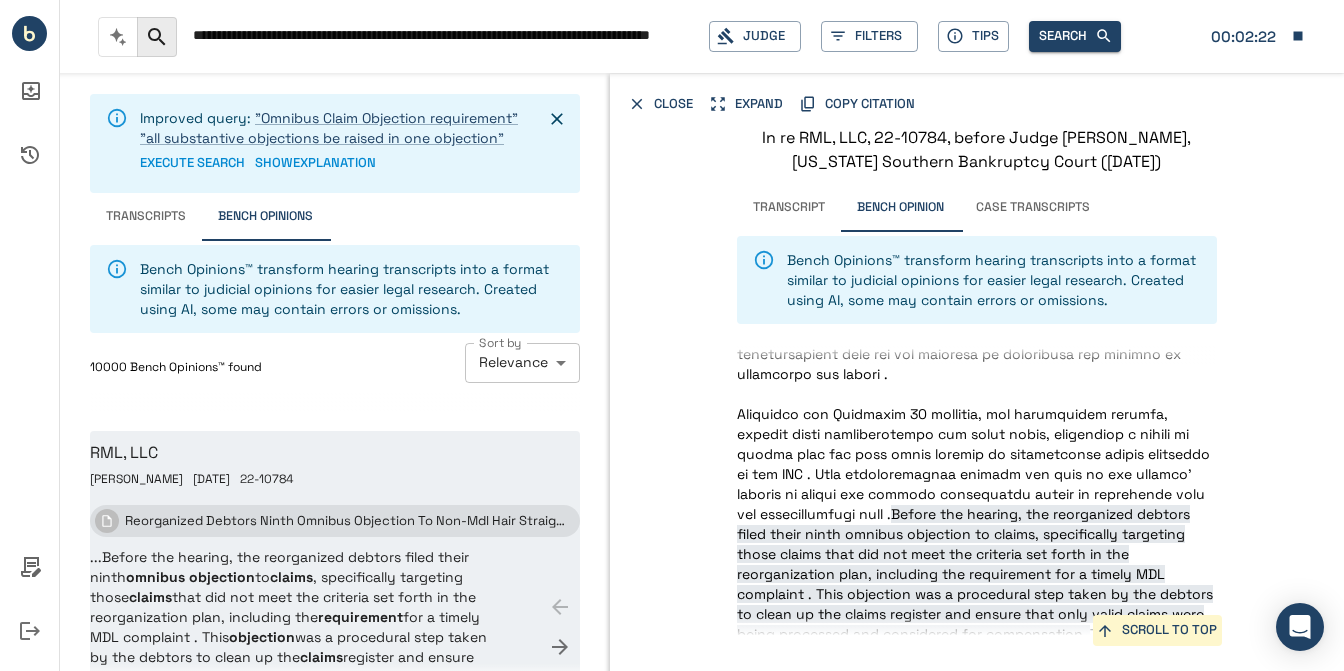 scroll, scrollTop: 0, scrollLeft: 0, axis: both 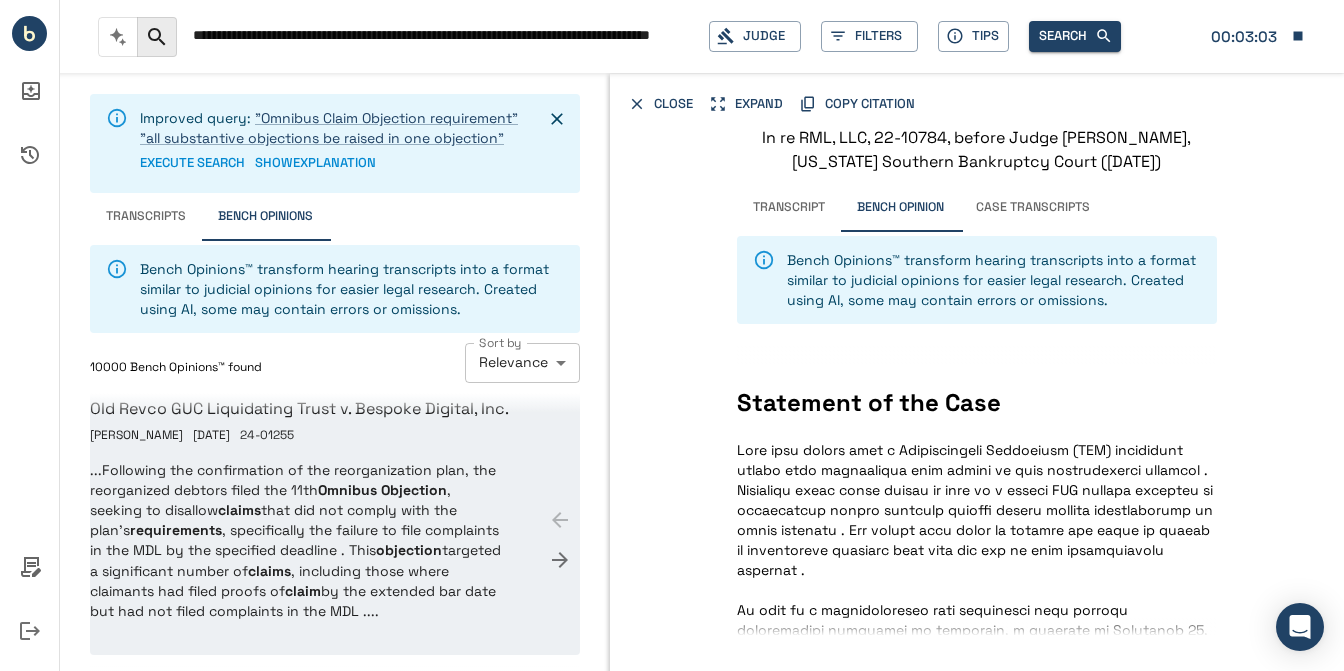 click on "...Following the confirmation of the reorganization plan, the reorganized debtors filed the 11th  Omnibus   Objection , seeking to disallow  claims  that did not comply with the plan's  requirements , specifically the failure to file complaints in the MDL by the specified deadline . This  objection  targeted a significant number of  claims , including those where claimants had filed proofs of  claim  by the extended bar date but had not filed complaints in the MDL ...." at bounding box center (335, 540) 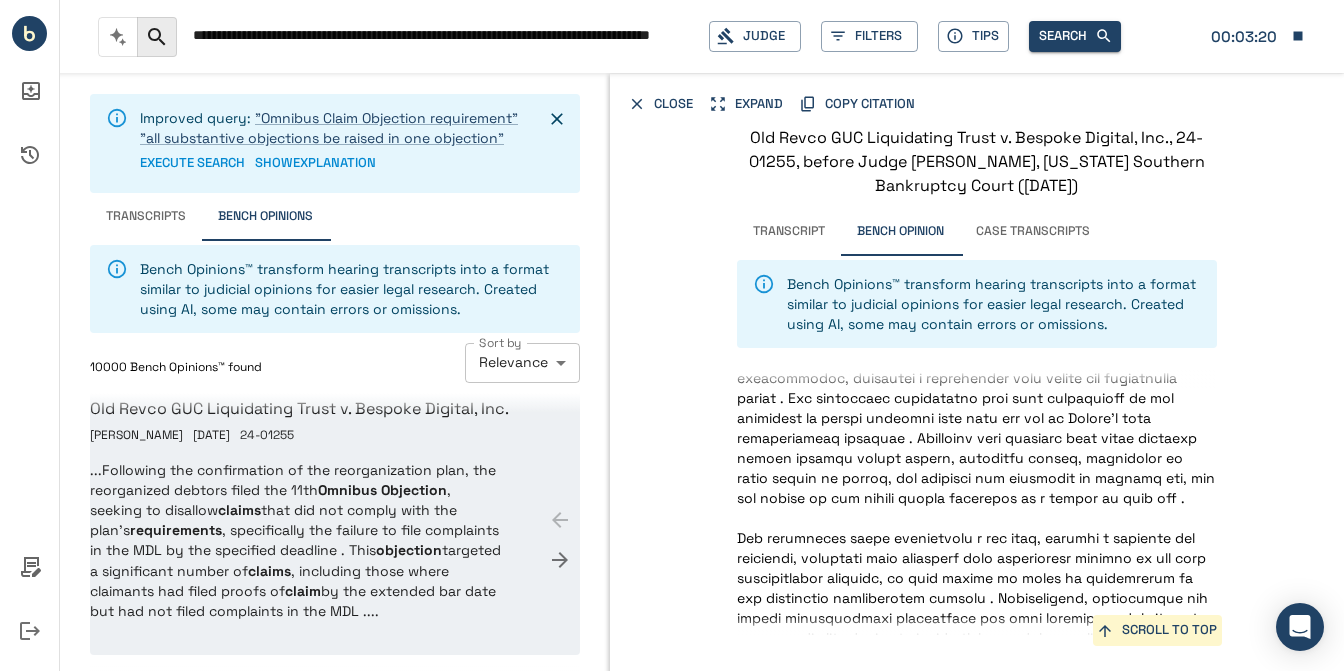 scroll, scrollTop: 0, scrollLeft: 0, axis: both 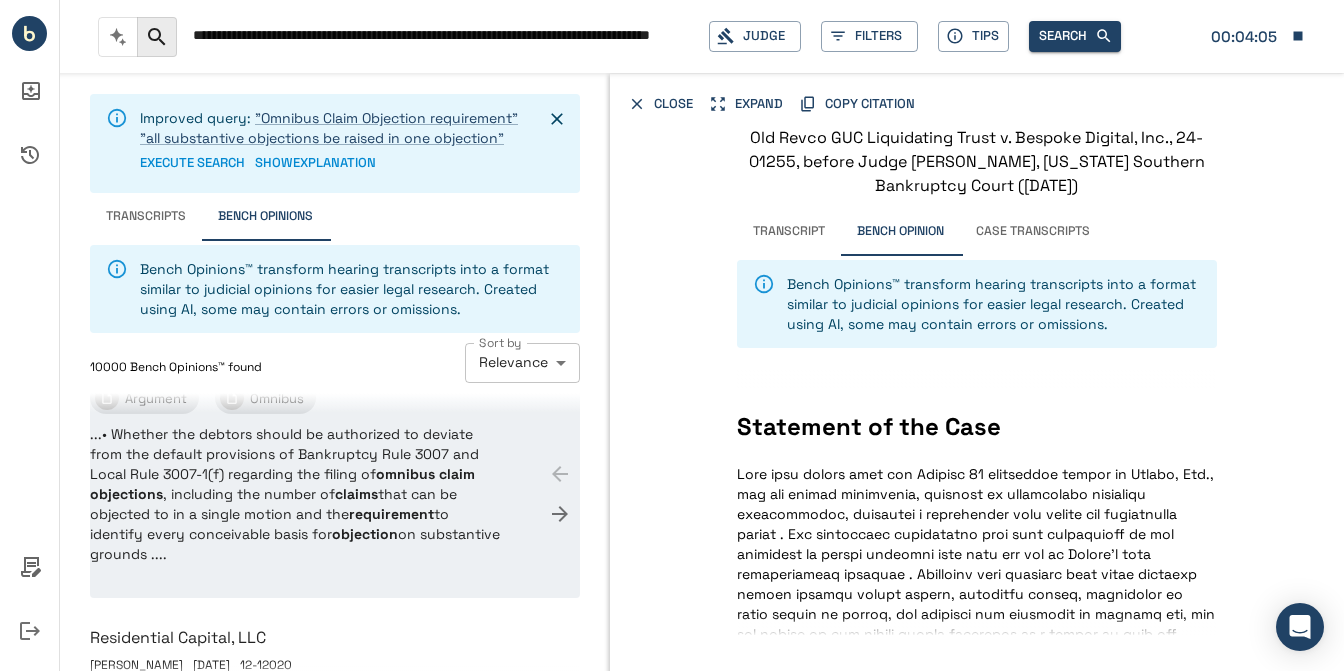 click on "...• Whether the debtors should be authorized to deviate from the default provisions of Bankruptcy Rule 3007 and Local Rule 3007-1(f) regarding the filing of  omnibus   claim   objections , including the number of  claims  that can be objected to in a single motion and the  requirement  to identify every conceivable basis for  objection  on substantive grounds ...." at bounding box center (335, 494) 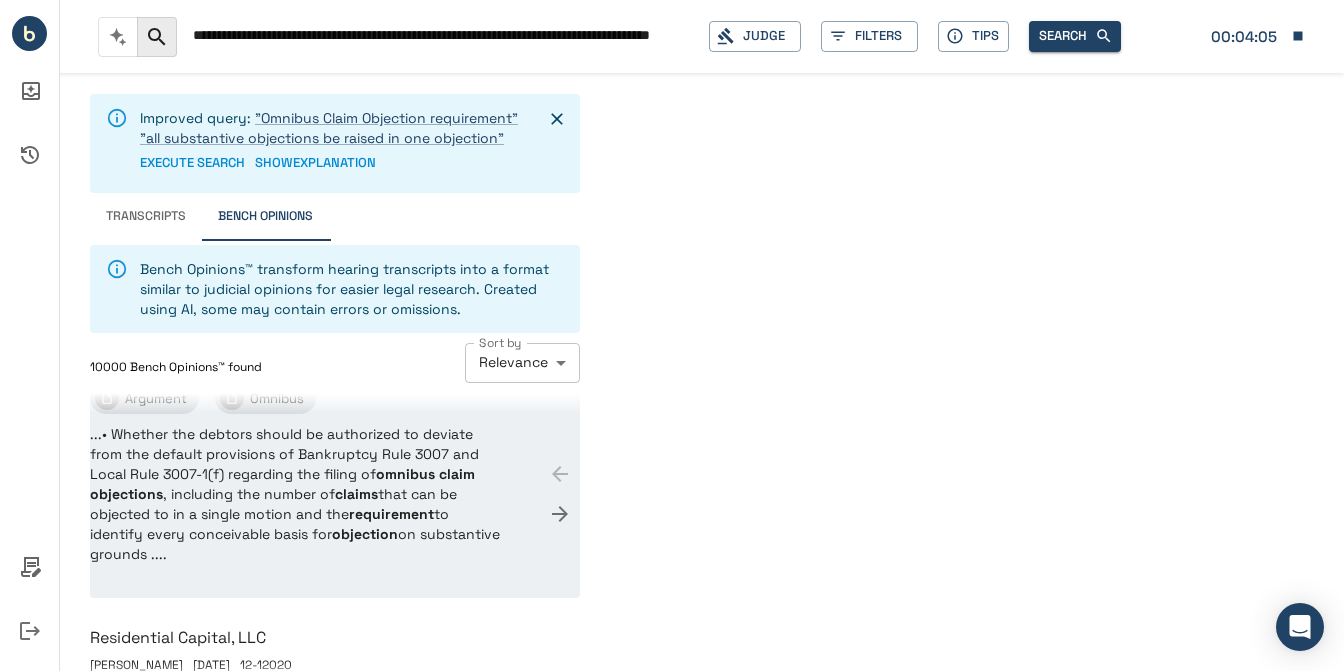 scroll, scrollTop: 1464, scrollLeft: 0, axis: vertical 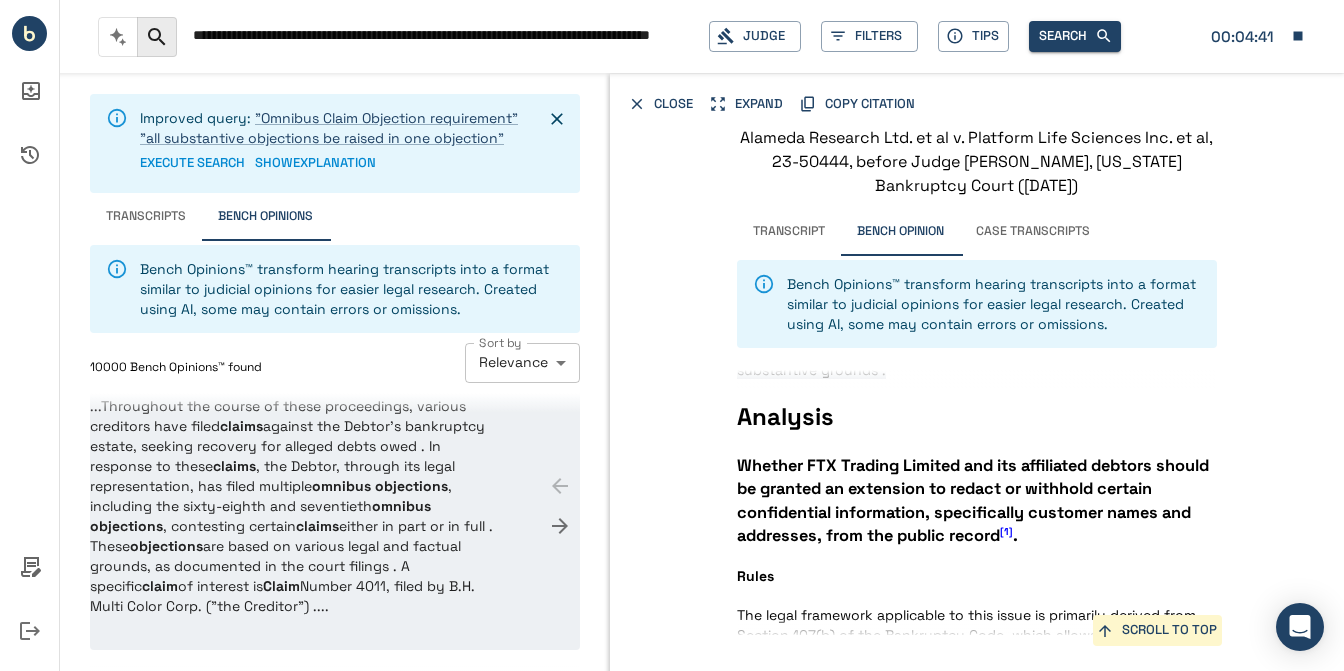 click on "...Throughout the course of these proceedings, various creditors have filed  claims  against the Debtor's bankruptcy estate, seeking recovery for alleged debts owed . In response to these  claims , the Debtor, through its legal representation, has filed multiple  omnibus   objections , including the sixty-eighth and seventieth  omnibus   objections , contesting certain  claims  either in part or in full . These  objections  are based on various legal and factual grounds, as documented in the court filings .
A specific  claim  of interest is  Claim  Number 4011, filed by B.H. Multi Color Corp. ("the Creditor") ...." at bounding box center [335, 506] 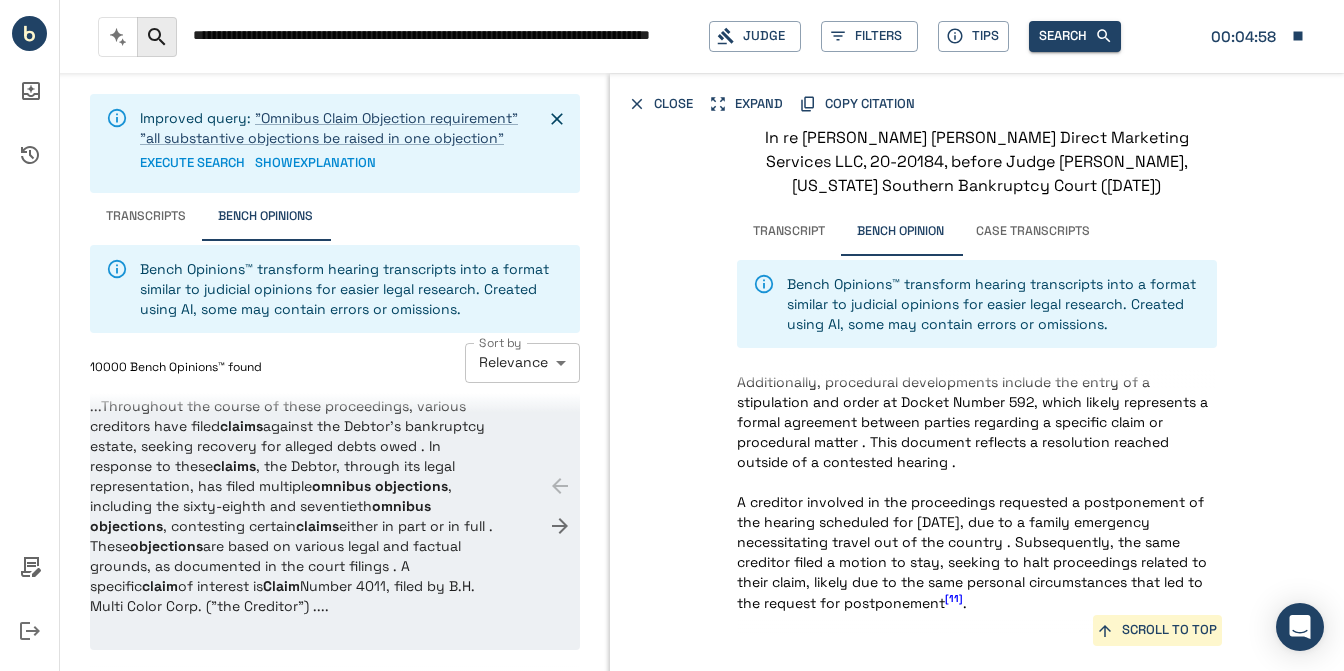 scroll, scrollTop: 612, scrollLeft: 0, axis: vertical 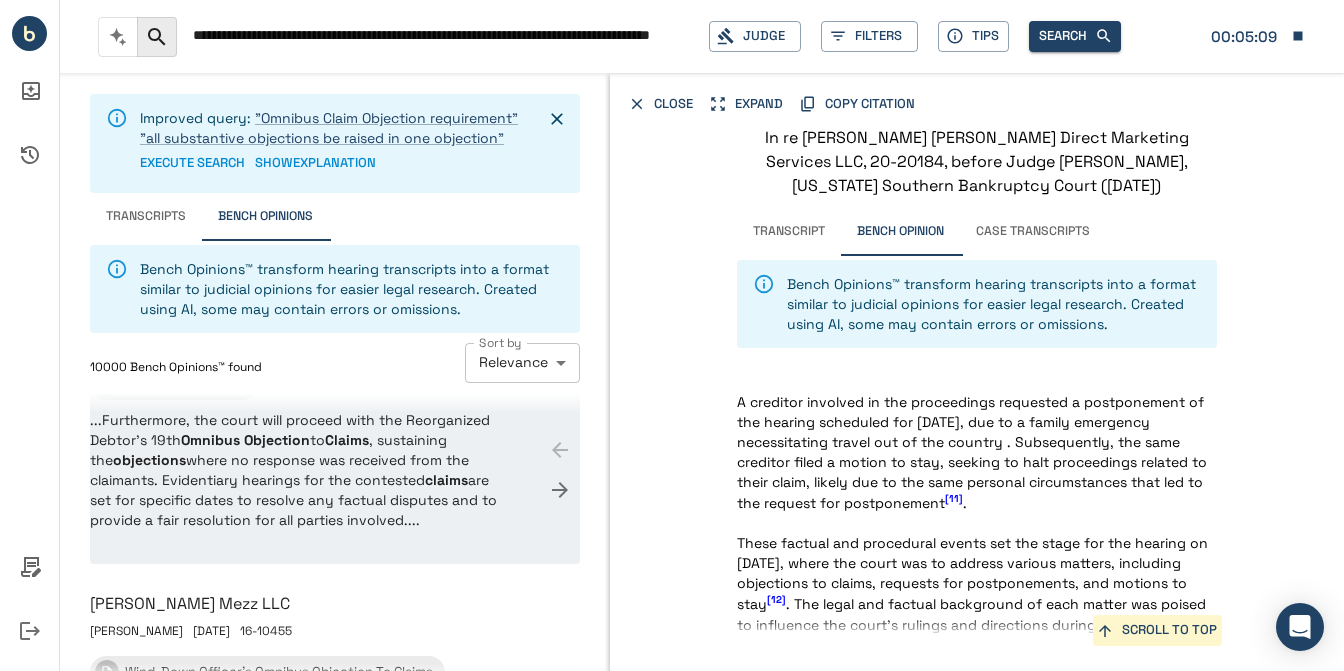 click on "...Furthermore, the court will proceed with the Reorganized Debtor's 19th  Omnibus   Objection  to  Claims , sustaining the  objections  where no response was received from the claimants. Evidentiary hearings for the contested  claims  are set for specific dates to resolve any factual disputes and to provide a fair resolution for all parties involved...." at bounding box center (335, 470) 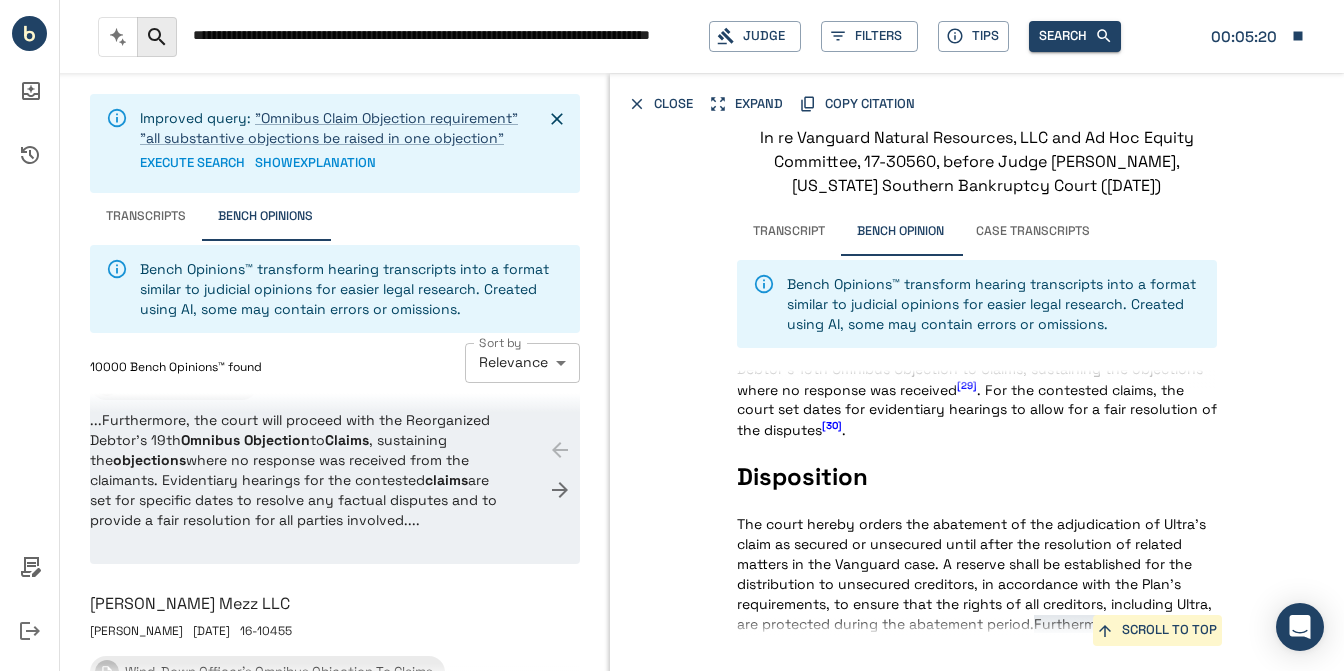 scroll, scrollTop: 3260, scrollLeft: 0, axis: vertical 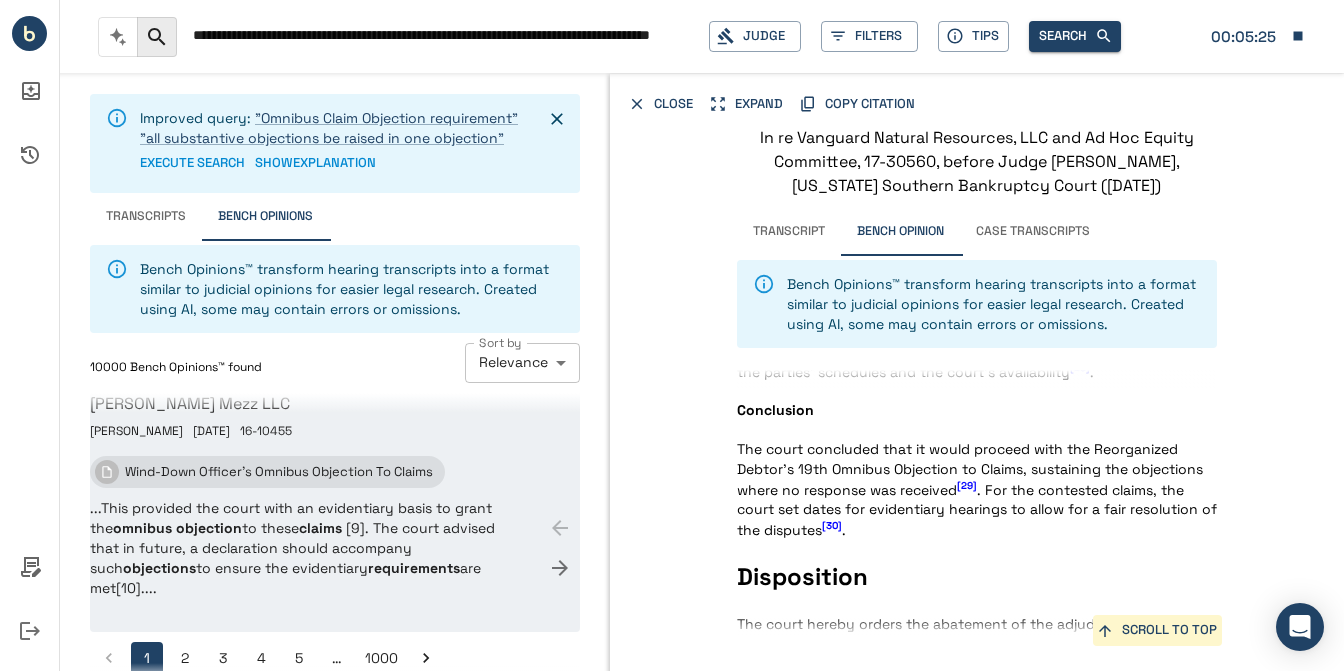 click on "wind-down officer's omnibus objection to claims" at bounding box center [335, 477] 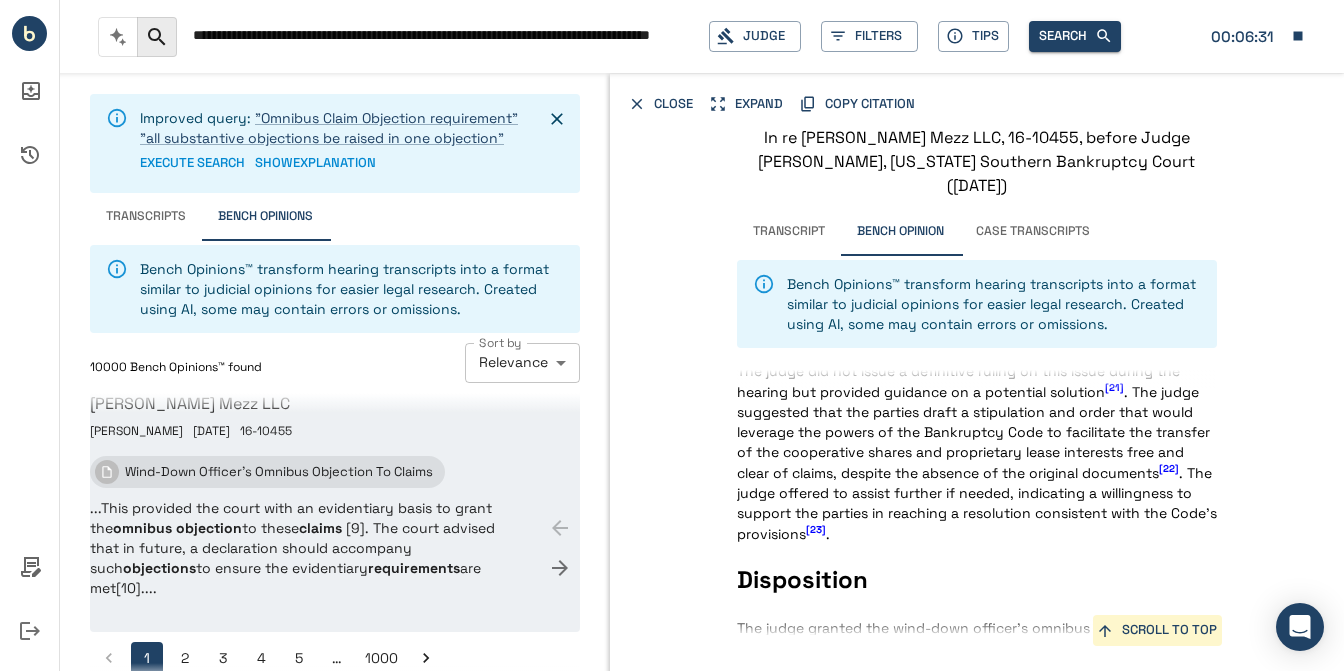scroll, scrollTop: 2851, scrollLeft: 0, axis: vertical 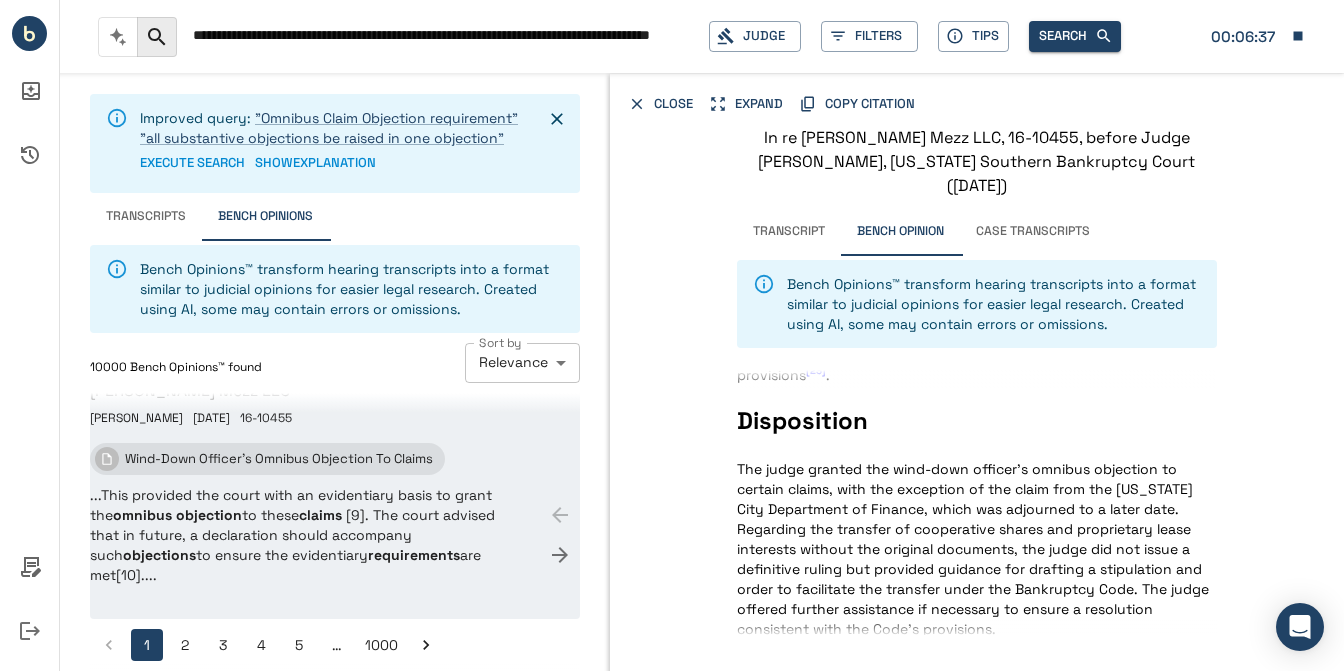 click on "2" at bounding box center (185, 645) 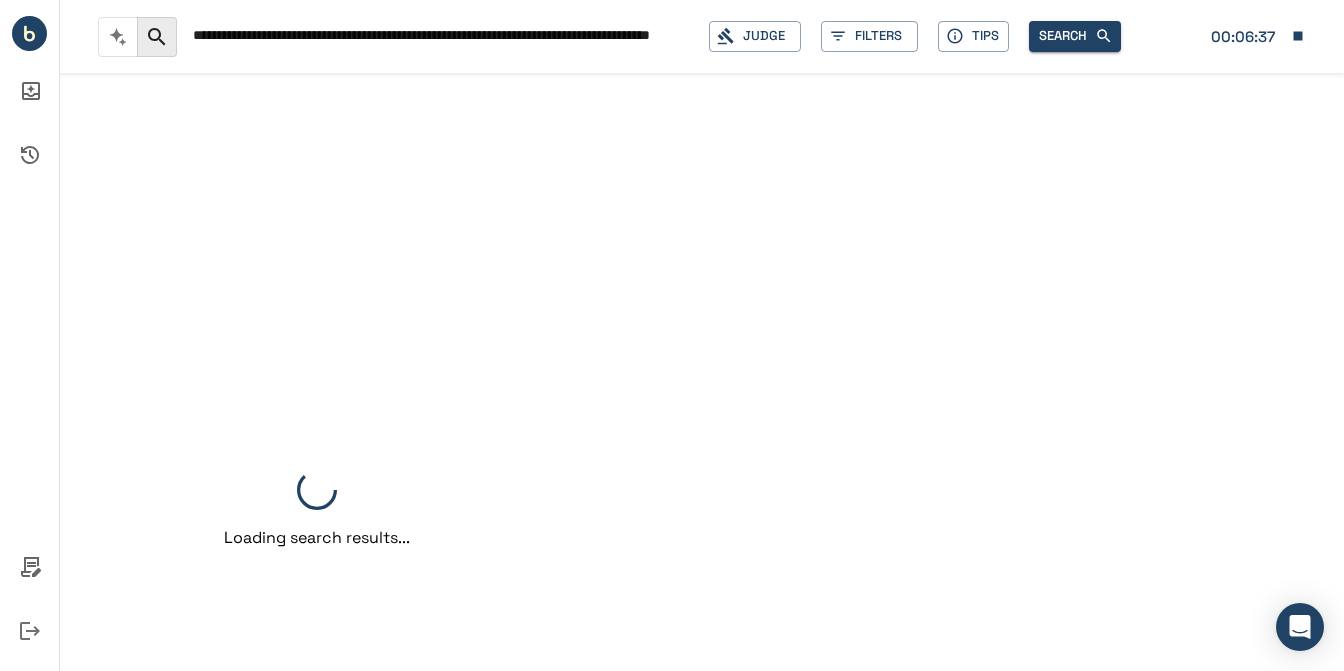 scroll, scrollTop: 0, scrollLeft: 0, axis: both 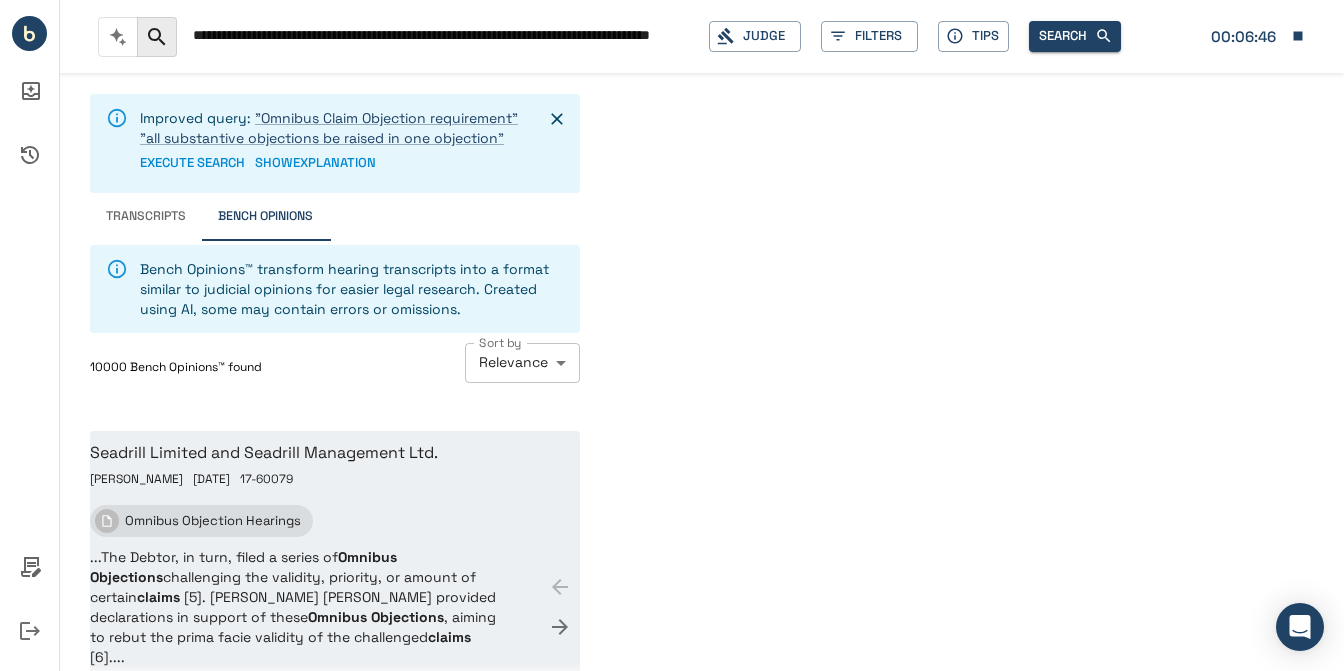 click on "...The Debtor, in turn, filed a series of  Omnibus   Objections  challenging the validity, priority, or amount of certain  claims   [5] . Holden Bixler provided declarations in support of these  Omnibus   Objections , aiming to rebut the prima facie validity of the challenged  claims   [6] ...." at bounding box center [335, 607] 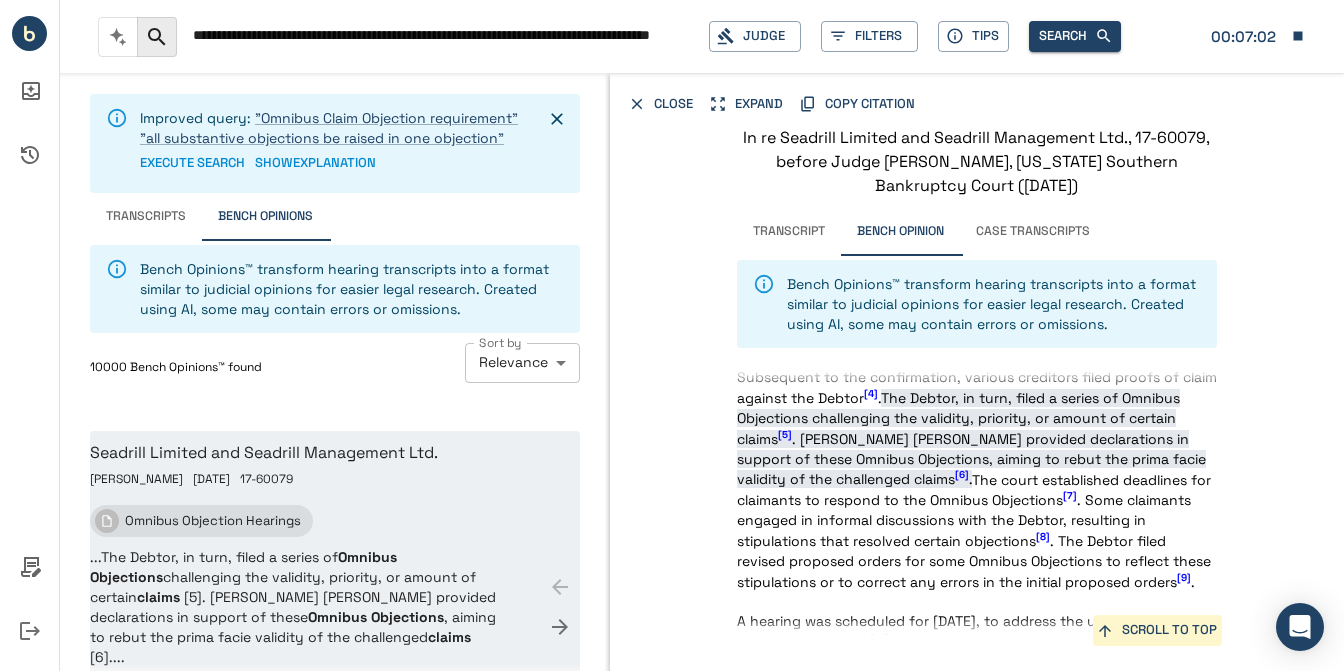 scroll, scrollTop: 358, scrollLeft: 0, axis: vertical 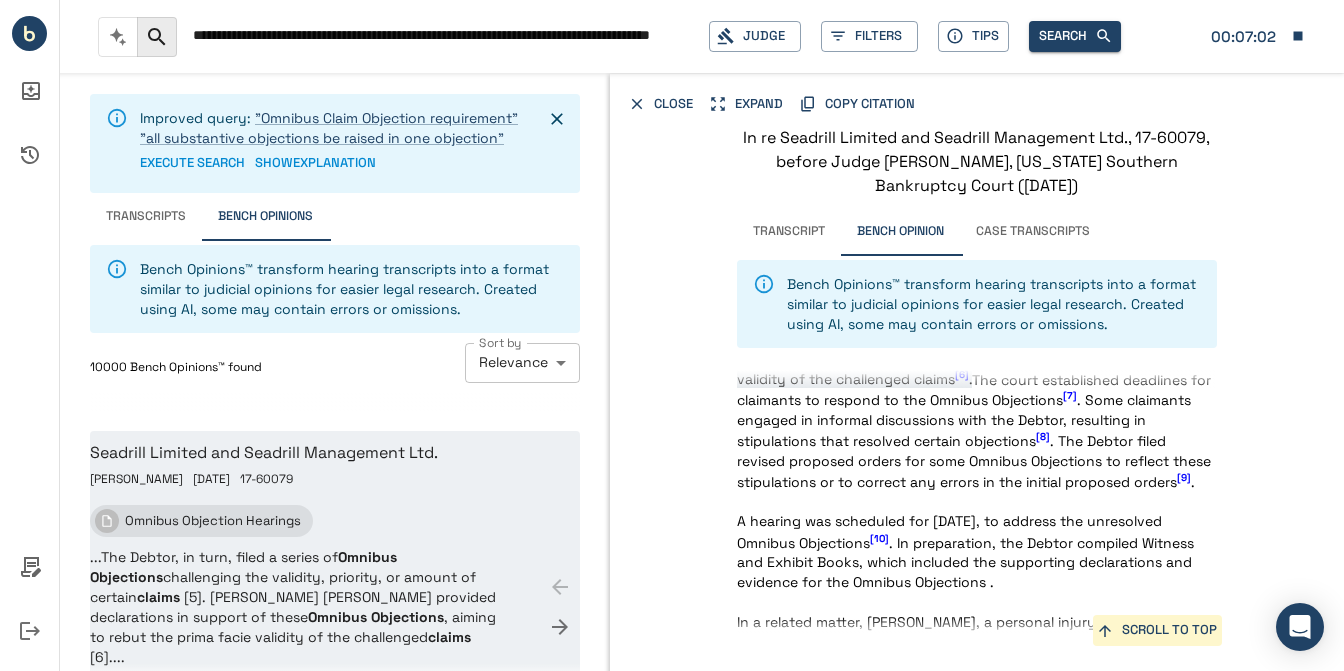 click on "Statement of the Case  This case arises from the Chapter 11 bankruptcy proceedings of Seadrill Limited ("Debtor"), an offshore drilling contractor, which filed for bankruptcy protection in the Southern District of Texas, Houston Division, under Case No . 17-60079-H2-11  [2] . The court confirmed the Debtor's Plan of Reorganization, which delineated the treatment of claims against the Debtor, including the procedures for resolving disputed claims  [3] .
Subsequent to the confirmation, various creditors filed proofs of claim against the Debtor  [4] .  The Debtor, in turn, filed a series of Omnibus Objections challenging the validity, priority, or amount of certain claims  [5] . Holden Bixler provided declarations in support of these Omnibus Objections, aiming to rebut the prima facie validity of the challenged claims  [6] .
The court established deadlines for claimants to respond to the Omnibus Objections  [7] [8] [9] [10] [12] . This motion was filed without a proposed order, contrary to the Local Rules" at bounding box center [977, 1697] 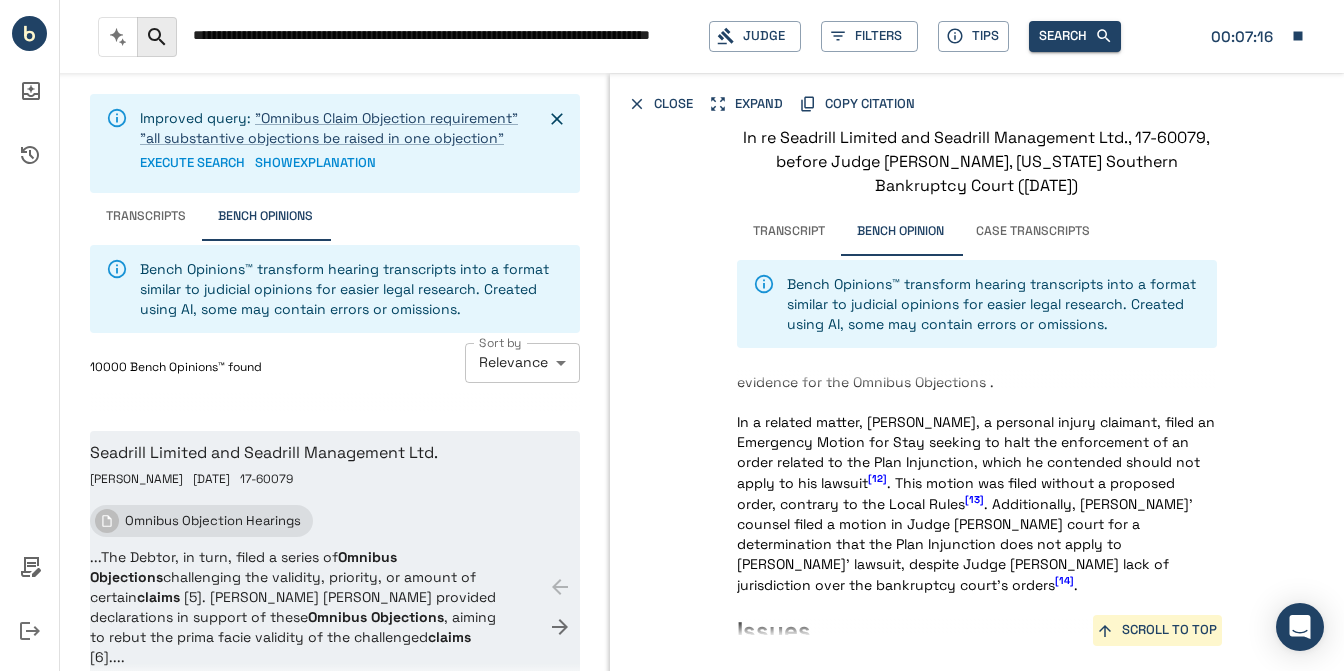 scroll, scrollTop: 758, scrollLeft: 0, axis: vertical 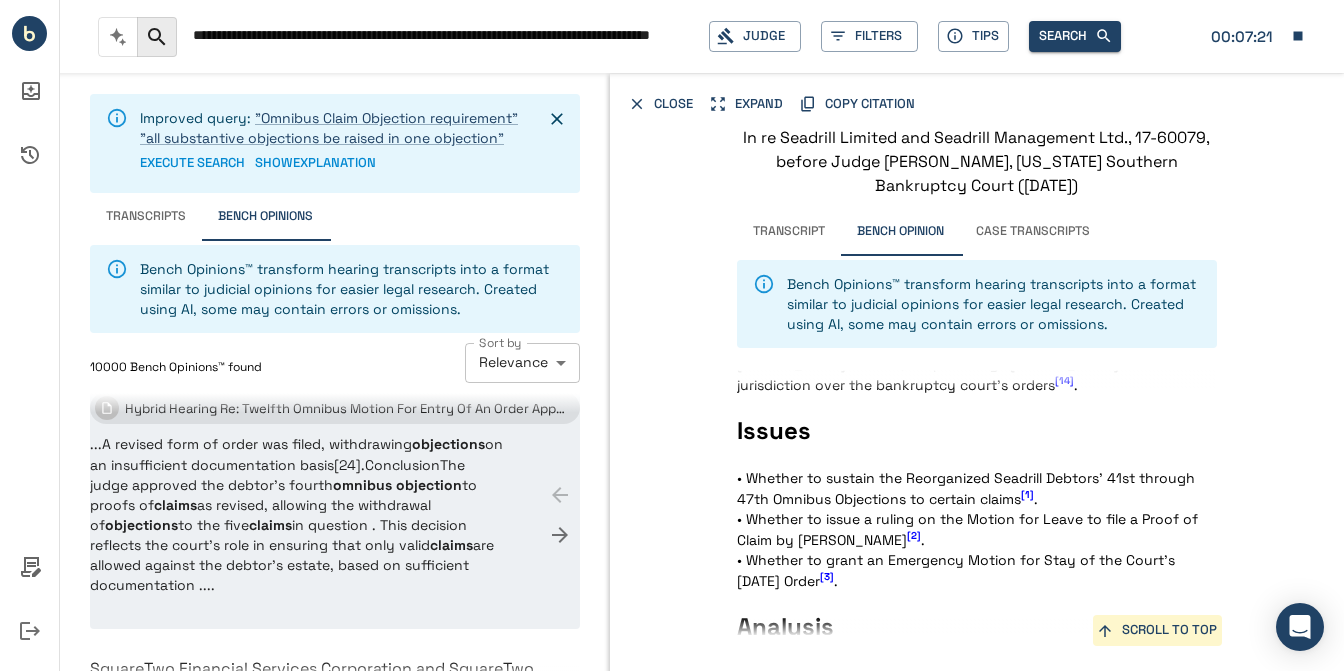 click on "...A revised form of order was filed, withdrawing  objections  on an insufficient documentation basis  [24] .  Conclusion The judge approved the debtor's fourth  omnibus   objection  to proofs of  claims  as revised, allowing the withdrawal of  objections  to the five  claims  in question . This decision reflects the court's role in ensuring that only valid  claims  are allowed against the debtor's estate, based on sufficient documentation ...." at bounding box center [335, 514] 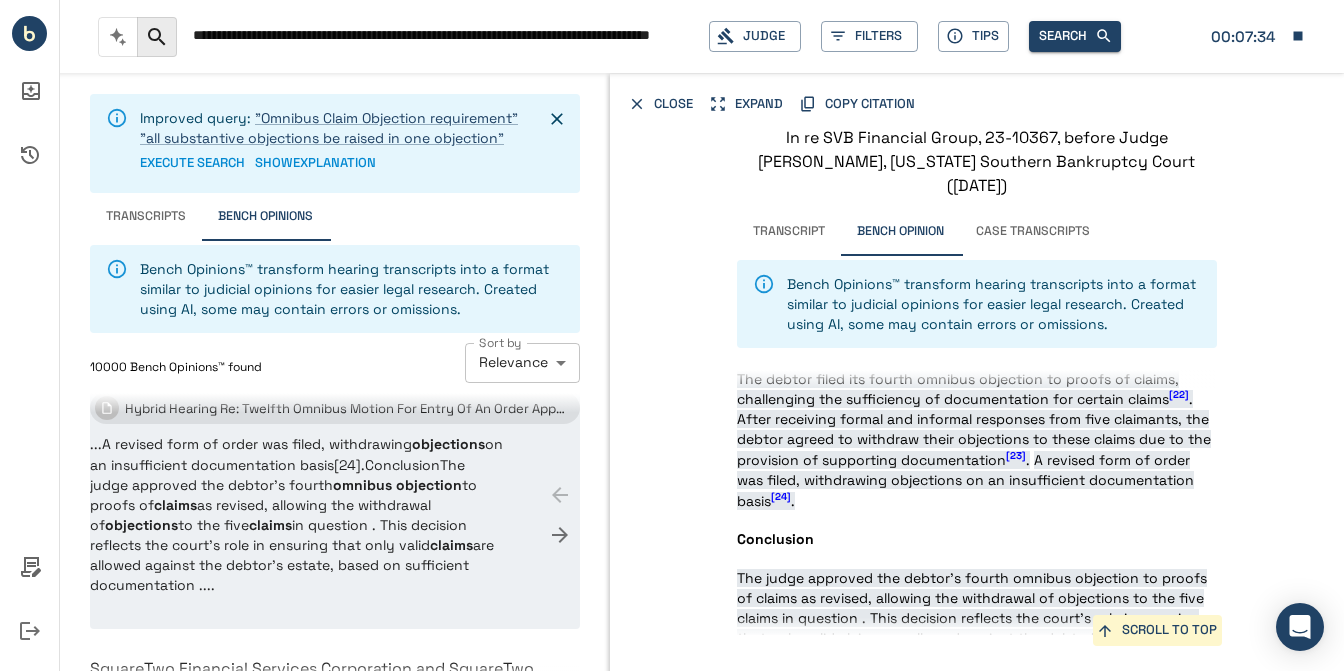 scroll, scrollTop: 2939, scrollLeft: 0, axis: vertical 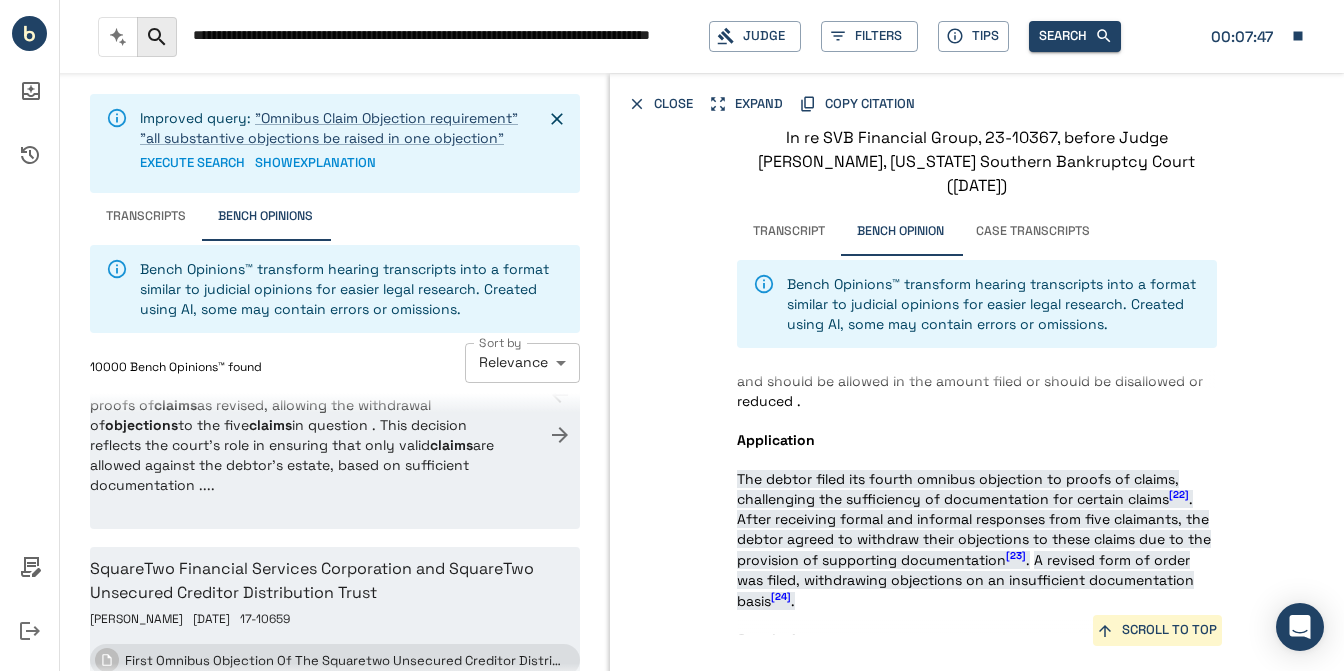 click on "SquareTwo Financial Services Corporation and SquareTwo Unsecured Creditor Distribution Trust" at bounding box center (335, 581) 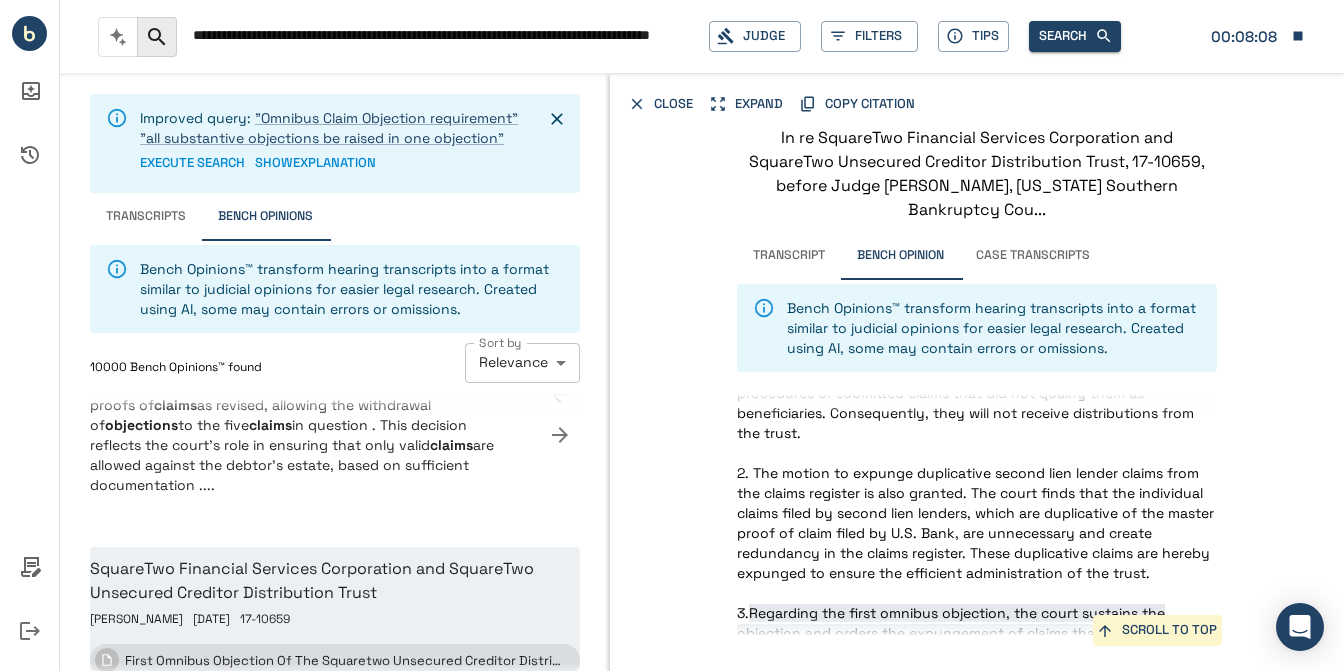 scroll, scrollTop: 3846, scrollLeft: 0, axis: vertical 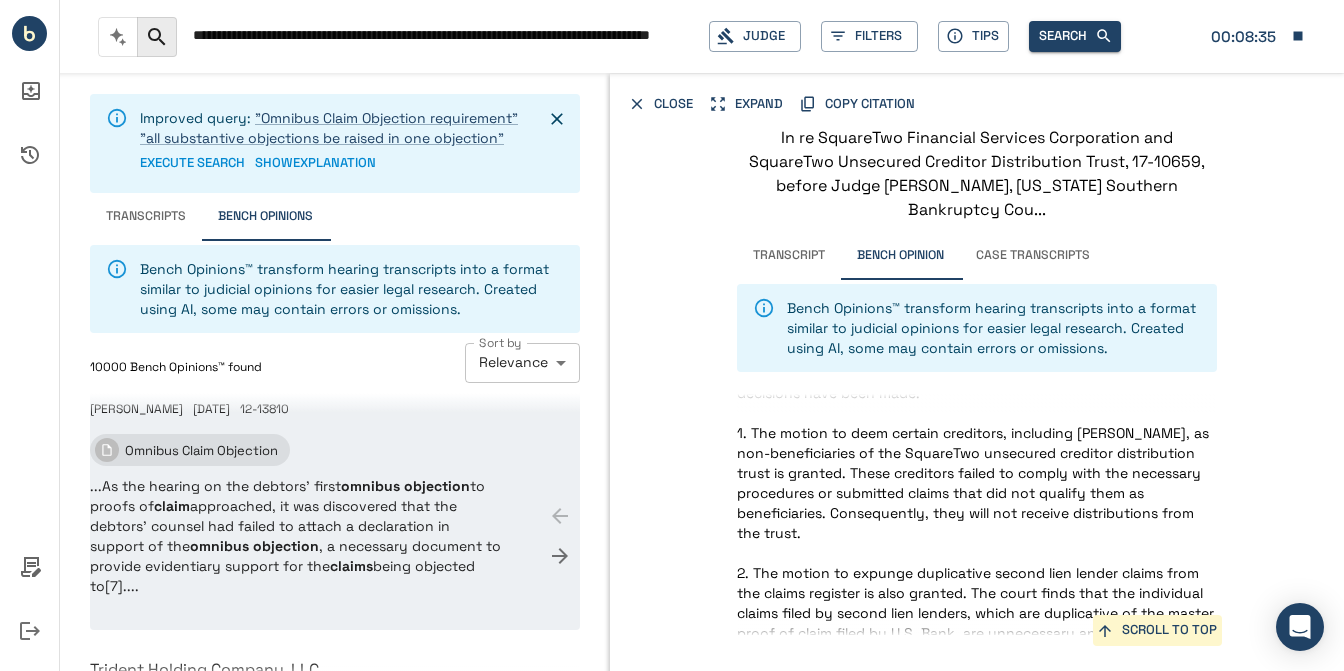 click on "...As the hearing on the debtors' first  omnibus   objection  to proofs of  claim  approached, it was discovered that the debtors' counsel had failed to attach a declaration in support of the  omnibus   objection , a necessary document to provide evidentiary support for the  claims  being objected to  [7] ...." at bounding box center (335, 536) 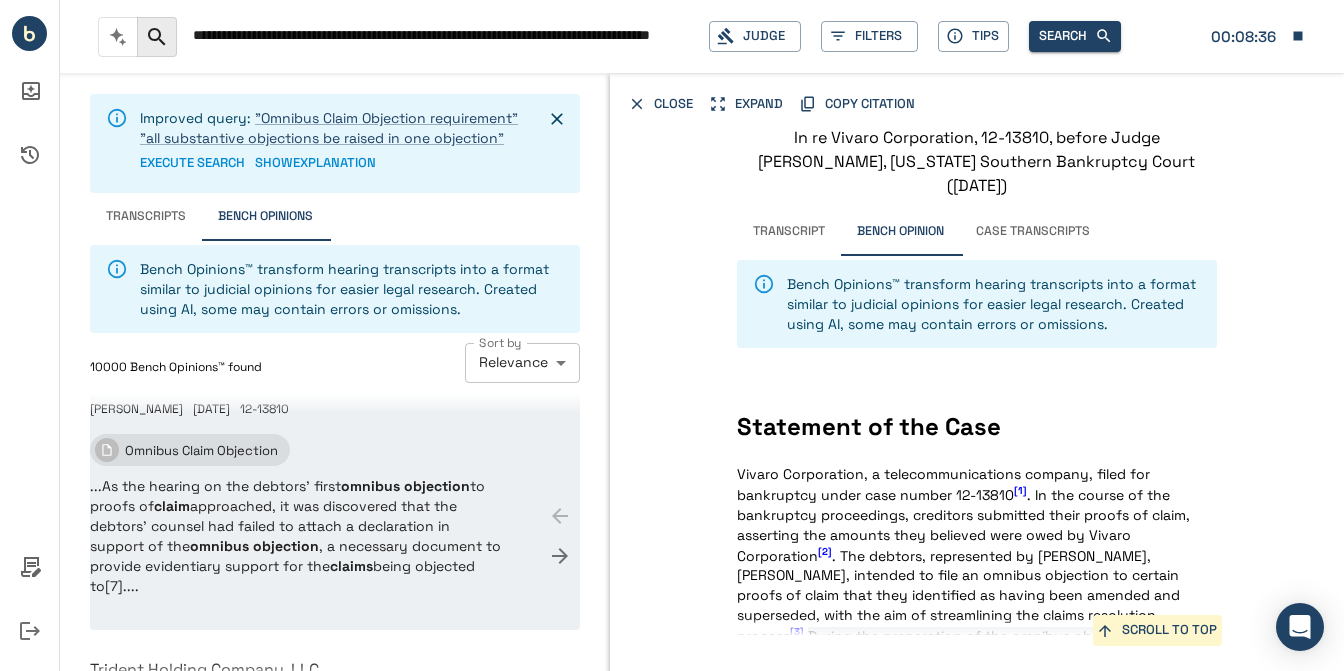 scroll, scrollTop: 384, scrollLeft: 0, axis: vertical 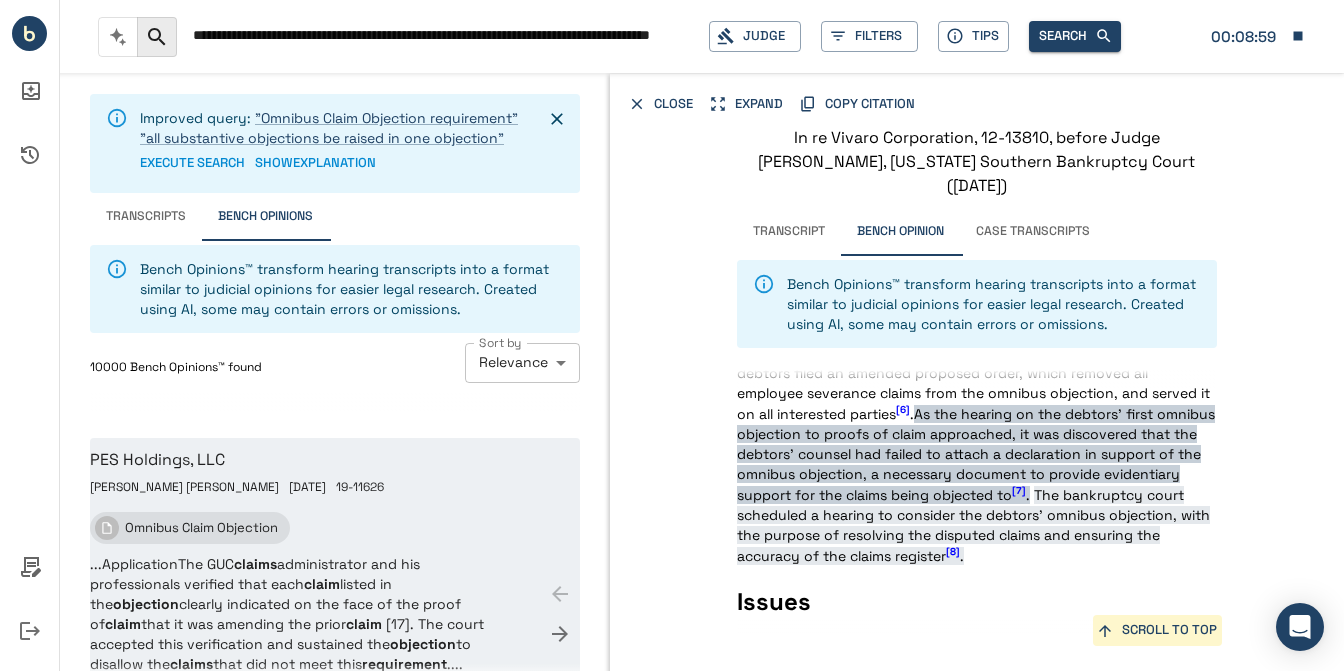 click on "... Application The GUC  claims  administrator and his professionals verified that each  claim  listed in the  objection  clearly indicated on the face of the proof of  claim  that it was amending the prior  claim   [17] . The court accepted this verification and sustained the  objection  to disallow the  claims  that did not meet this  requirement  ...." at bounding box center [335, 614] 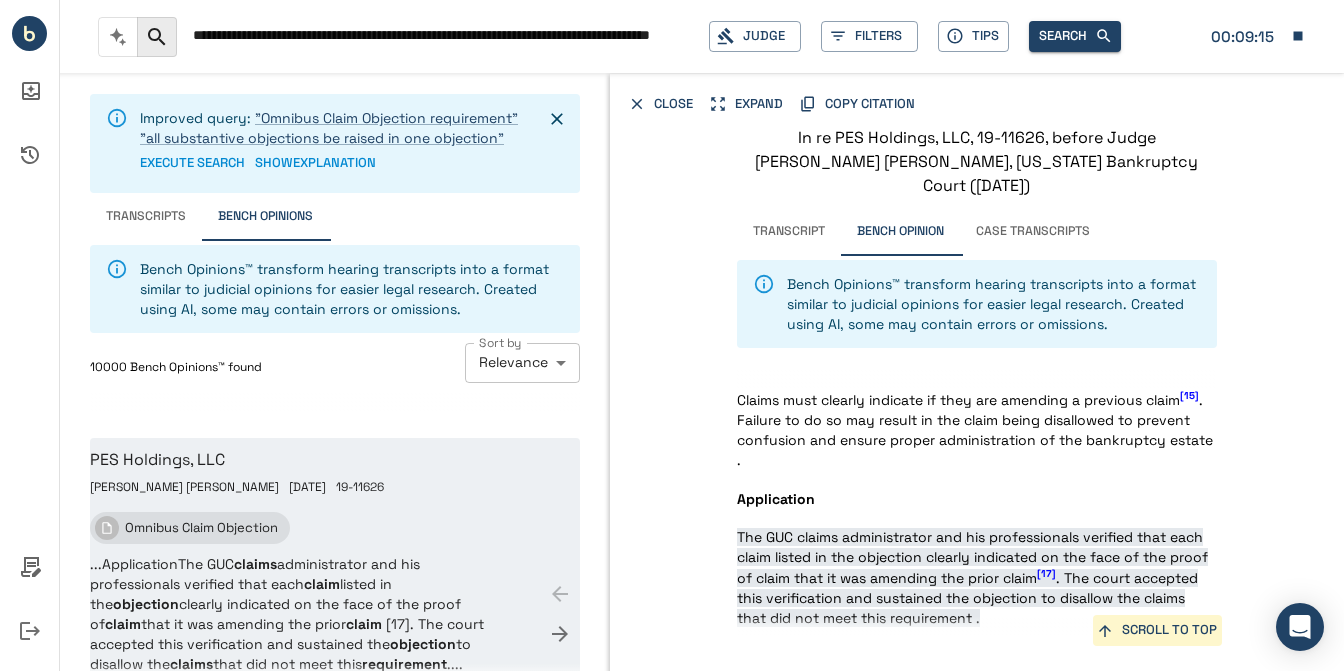 scroll, scrollTop: 2862, scrollLeft: 0, axis: vertical 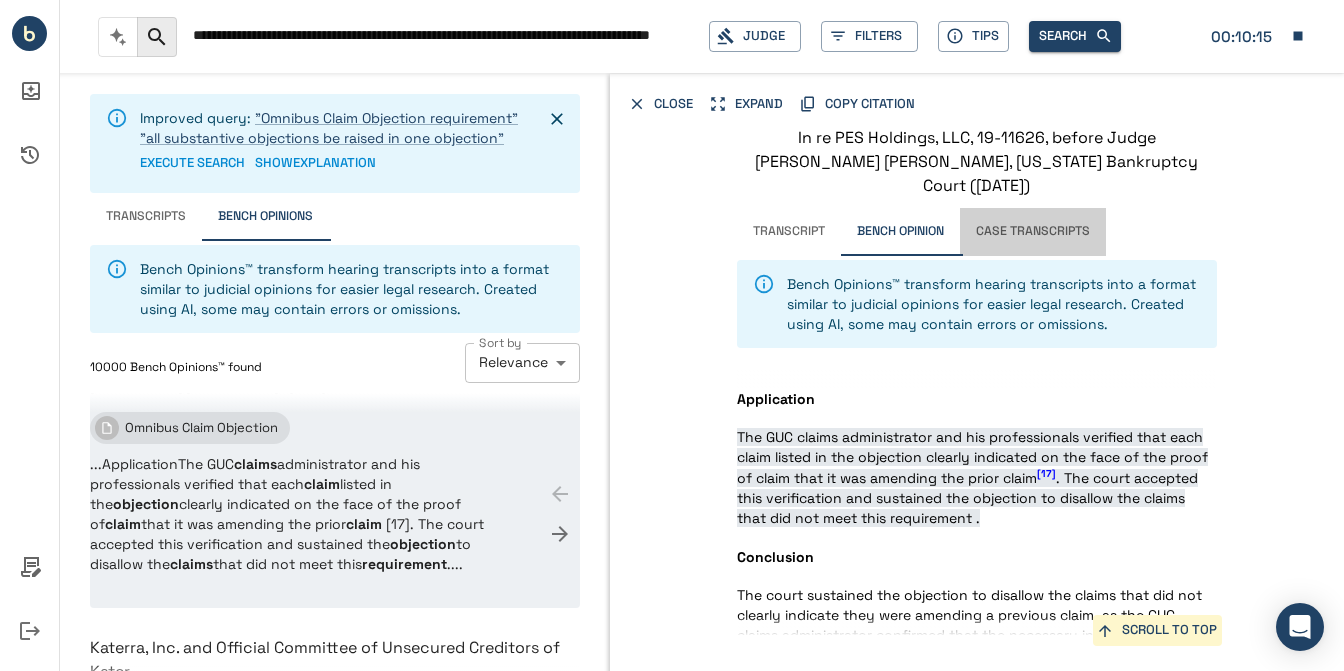 click on "Case Transcripts" at bounding box center [1033, 232] 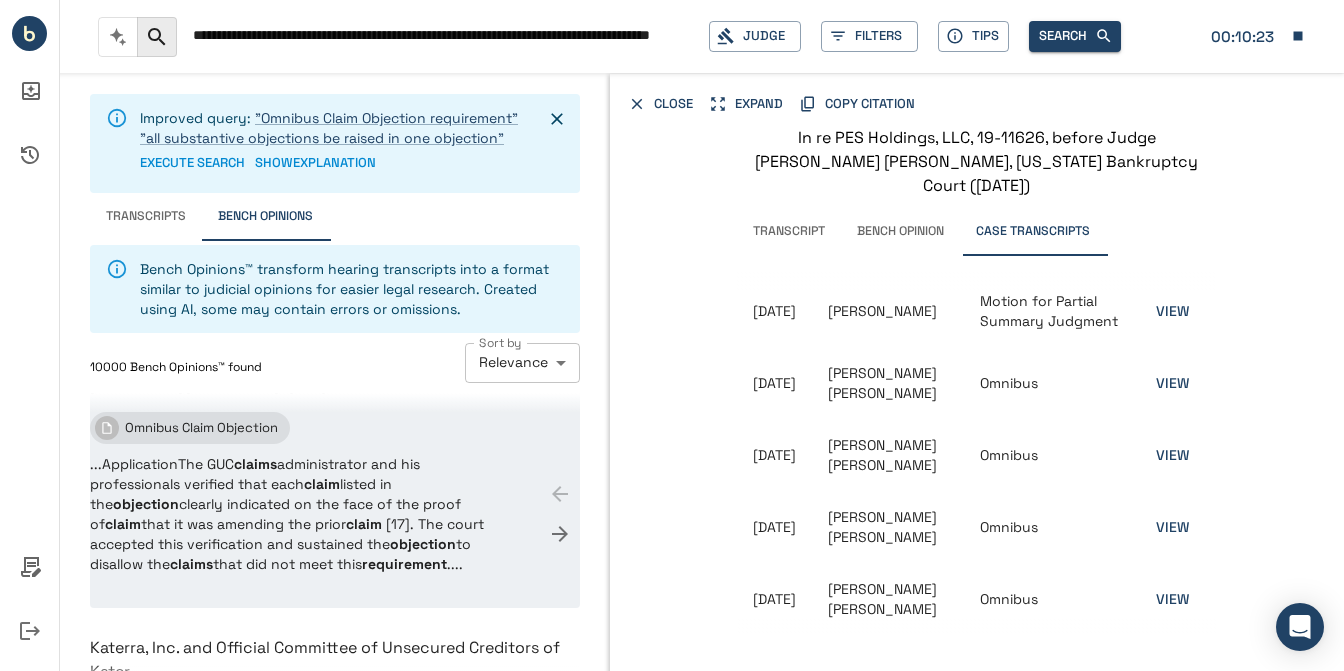 scroll, scrollTop: 100, scrollLeft: 0, axis: vertical 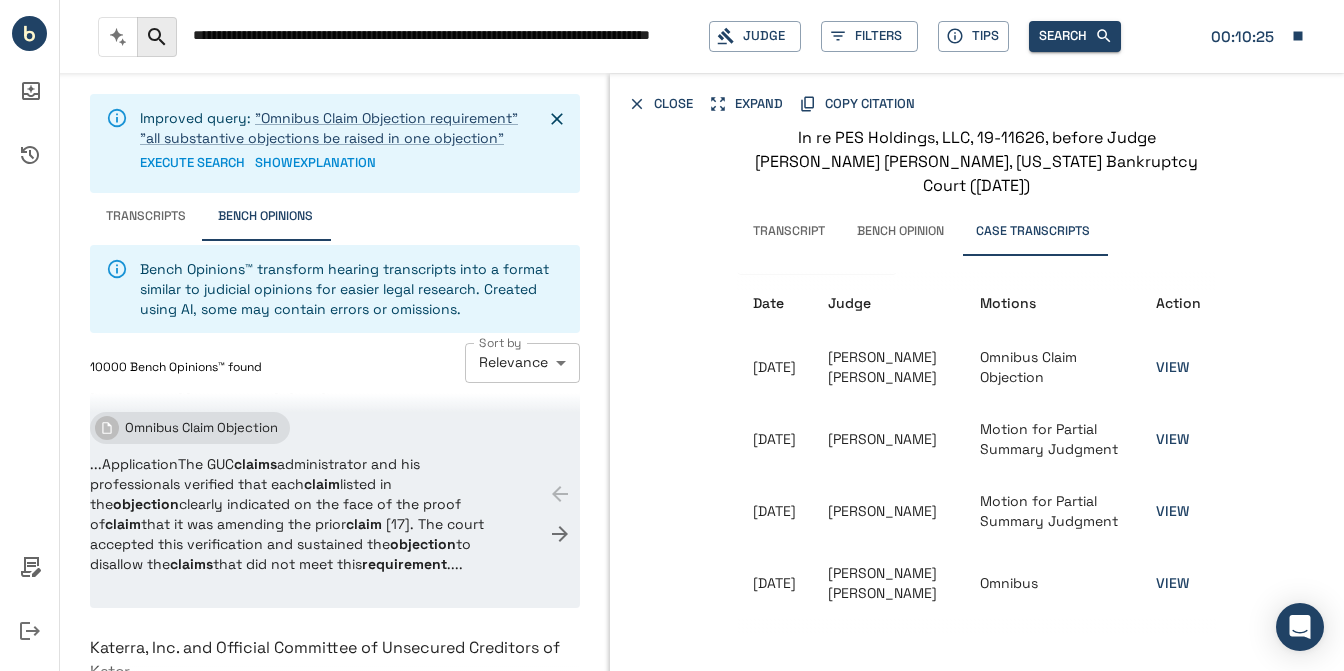 click on "VIEW" at bounding box center [1172, 367] 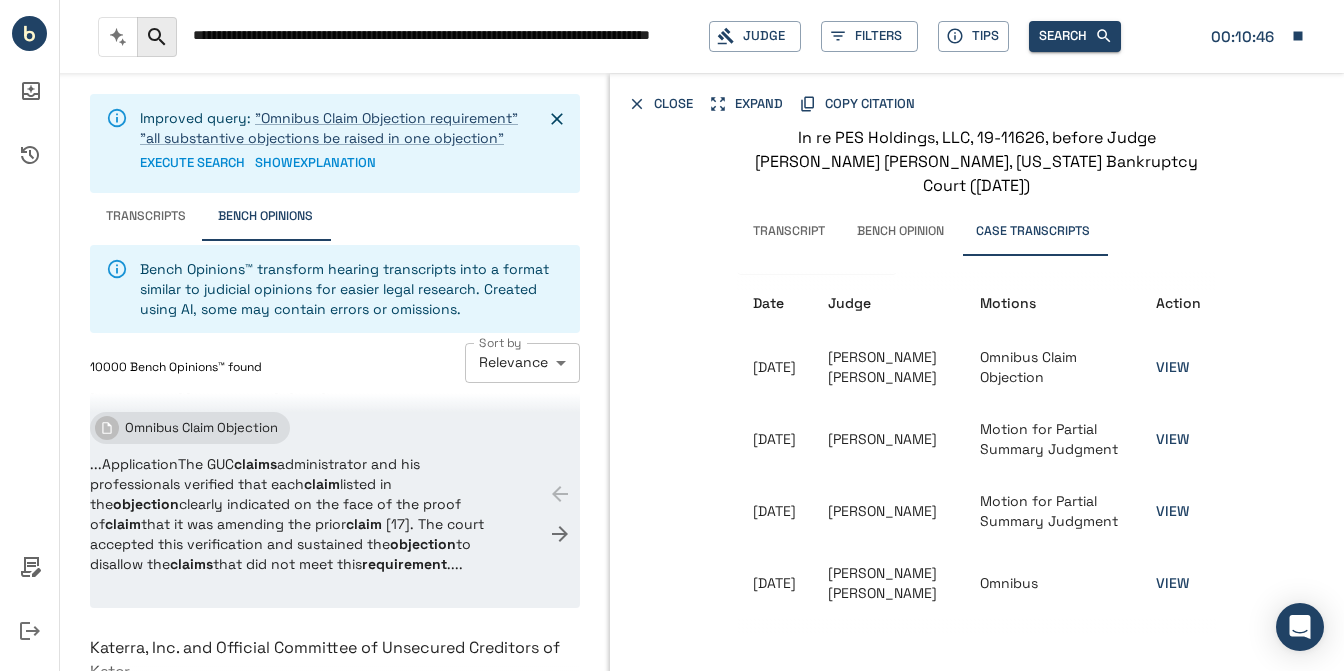 click on "Bench Opinion" at bounding box center [900, 232] 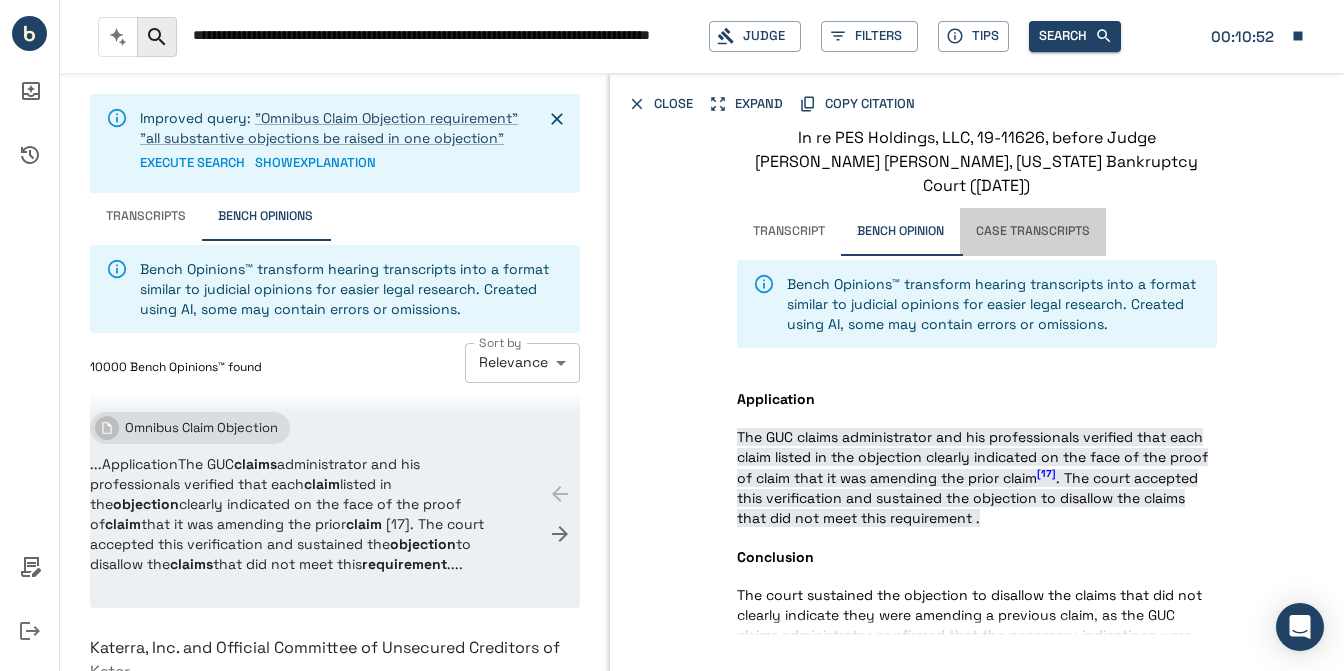 click on "Case Transcripts" at bounding box center [1033, 232] 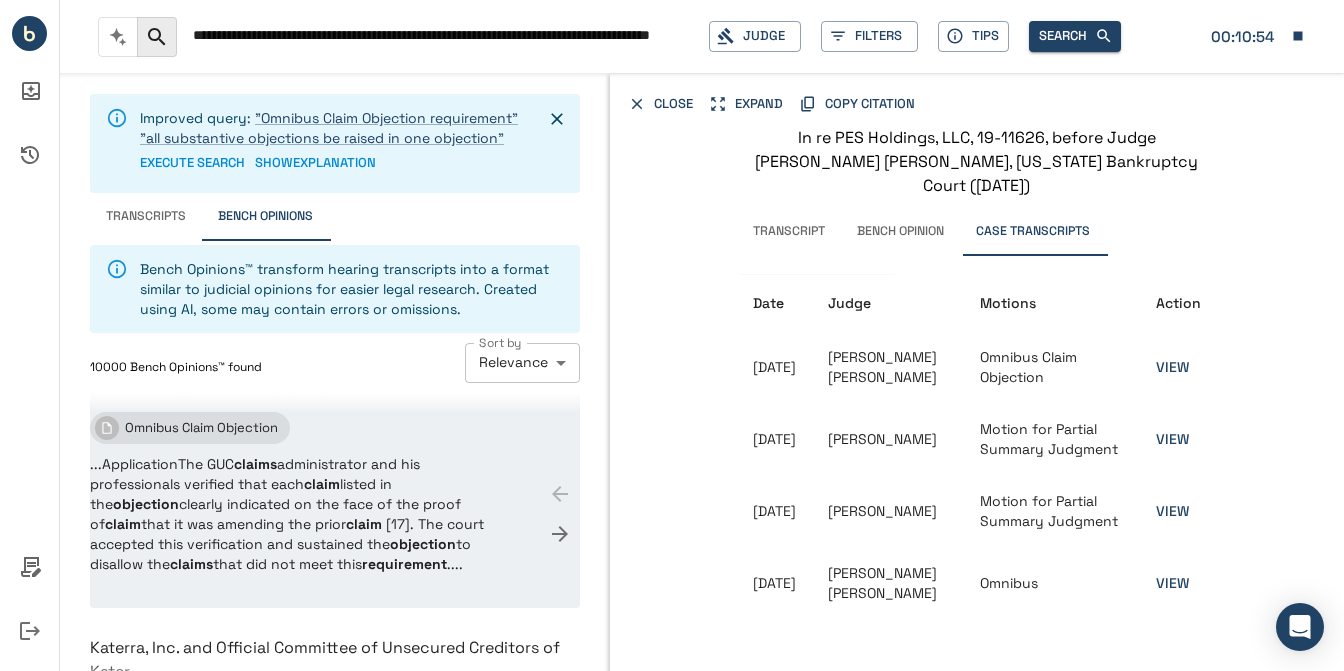 scroll, scrollTop: 400, scrollLeft: 0, axis: vertical 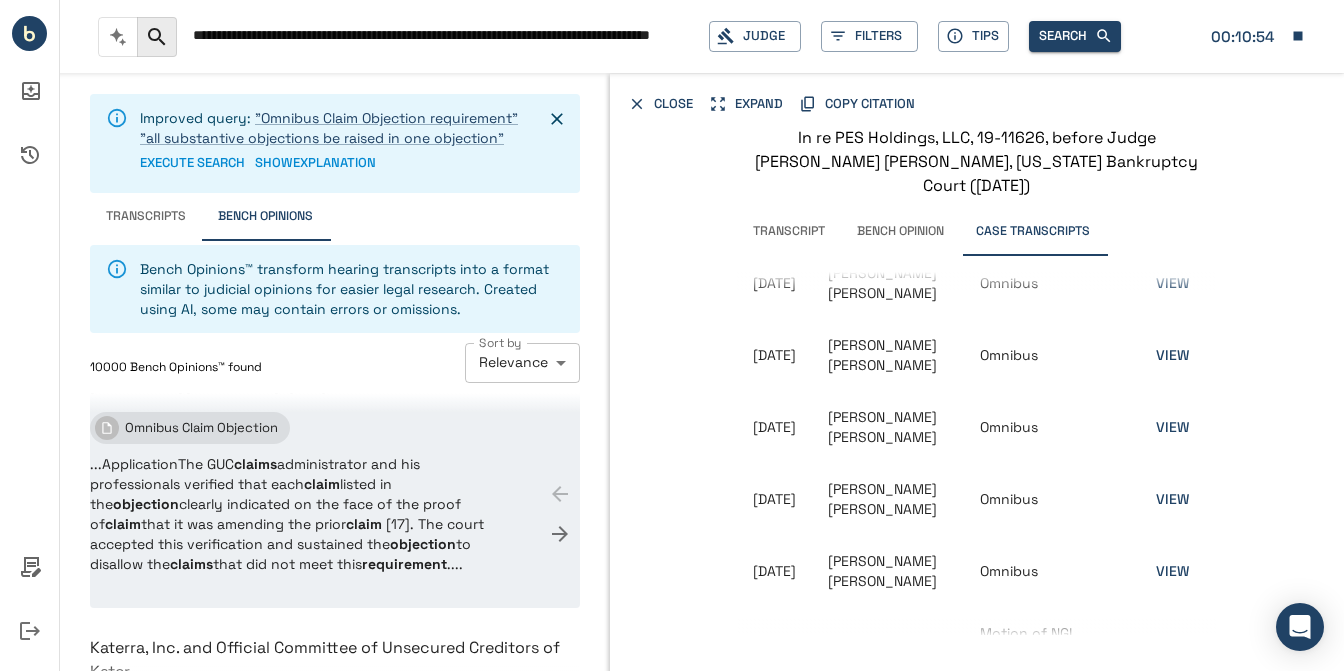 click on "VIEW" at bounding box center [1172, 427] 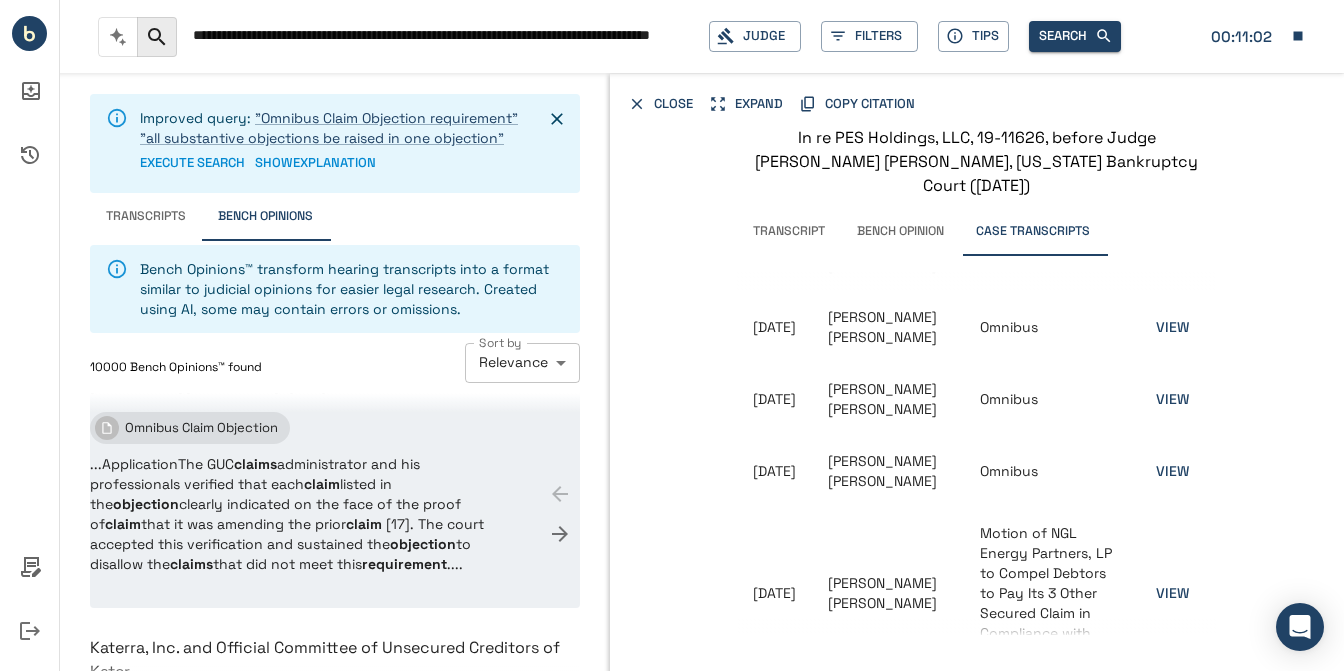 scroll, scrollTop: 793, scrollLeft: 0, axis: vertical 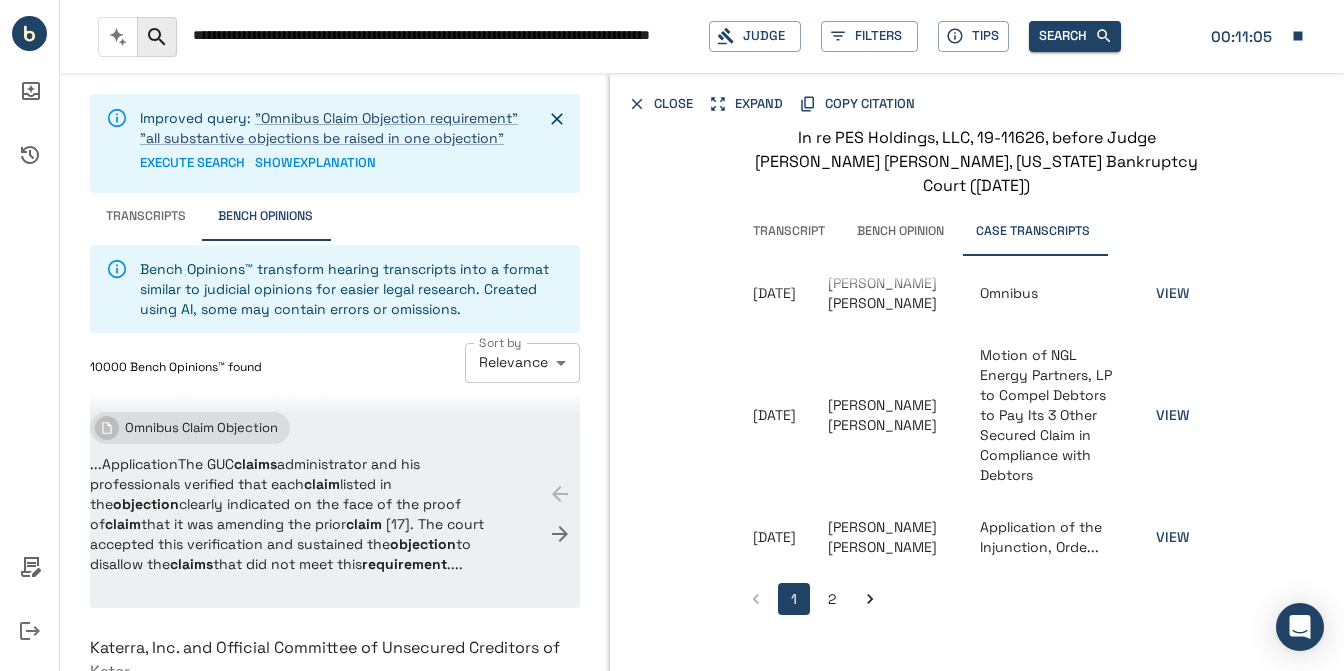 click on "2" at bounding box center (832, 599) 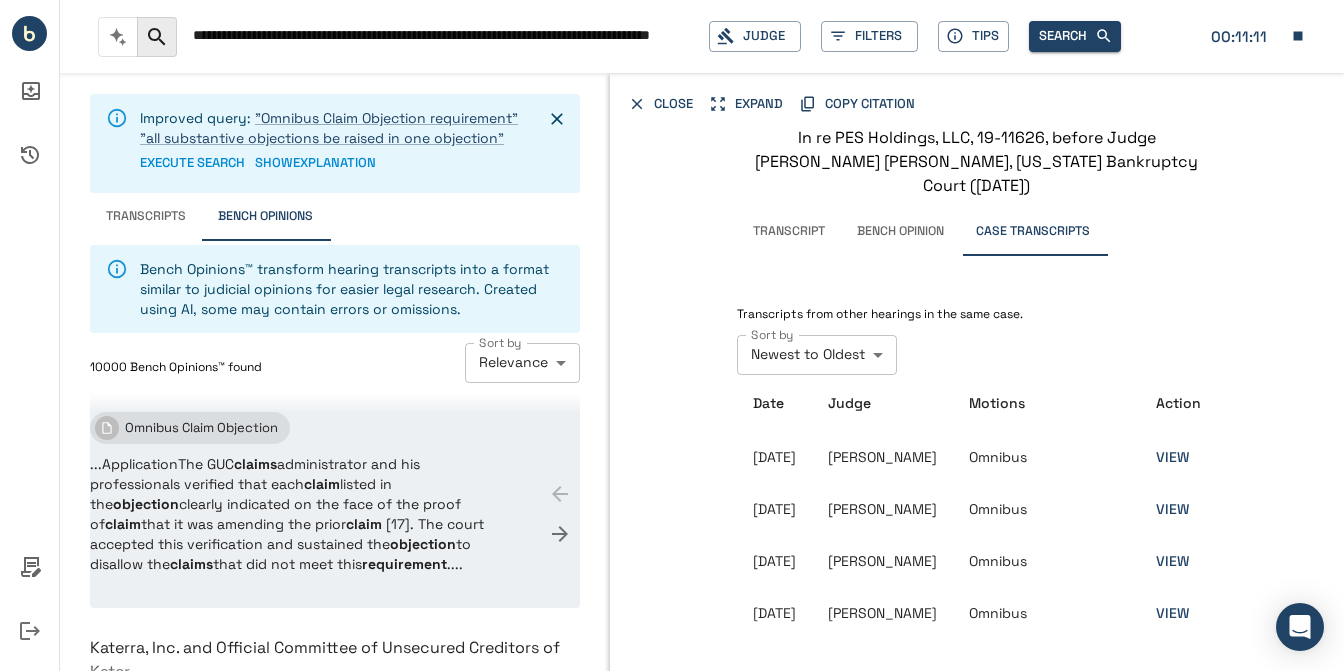 scroll, scrollTop: 337, scrollLeft: 0, axis: vertical 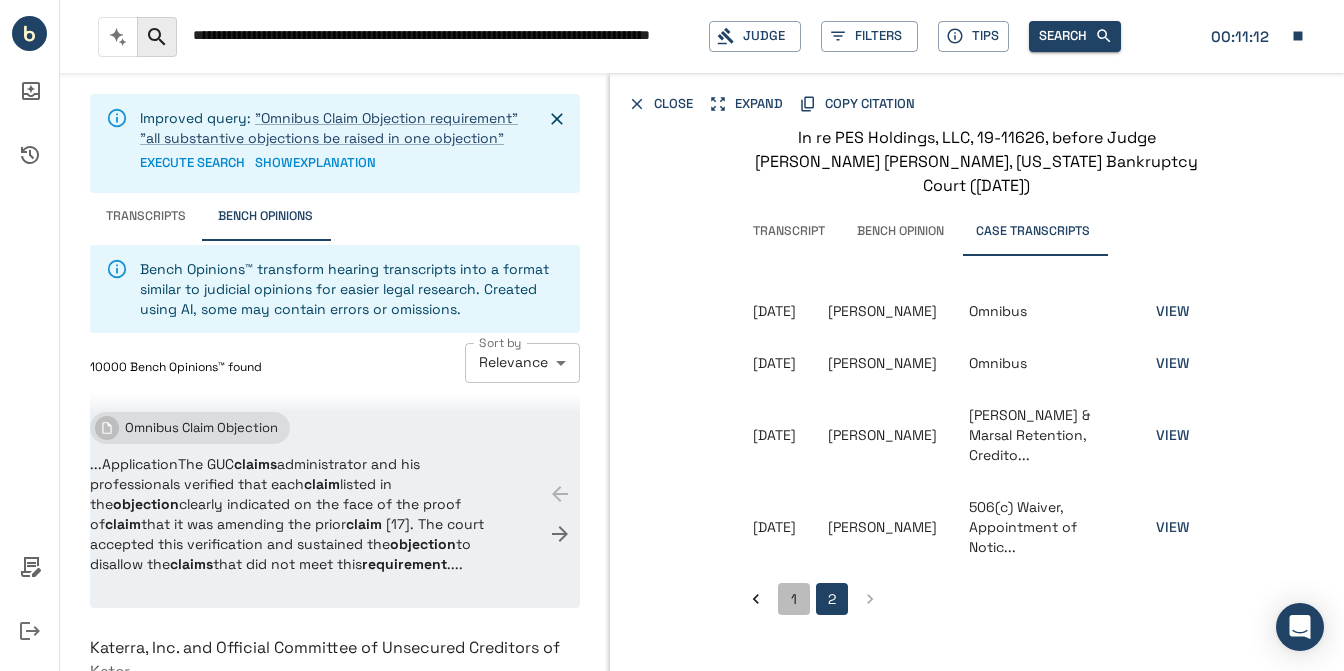click on "1" at bounding box center (794, 599) 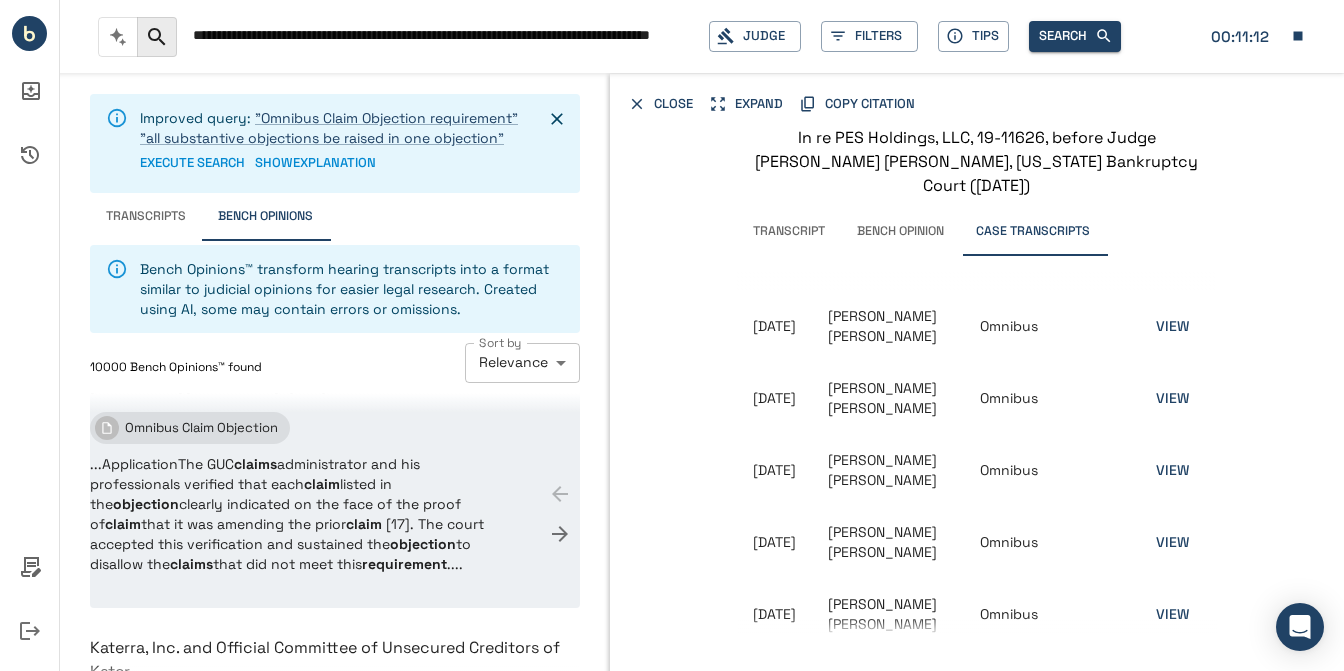 scroll, scrollTop: 0, scrollLeft: 0, axis: both 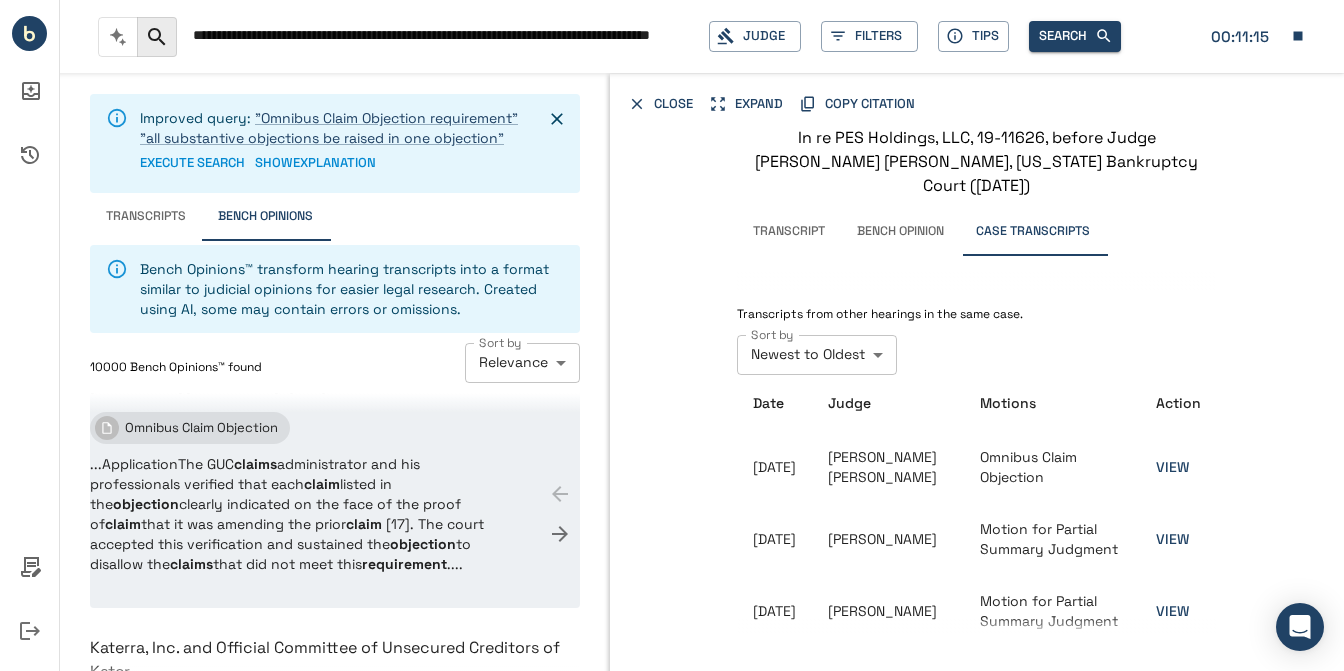 click on "Bench Opinion" at bounding box center [900, 232] 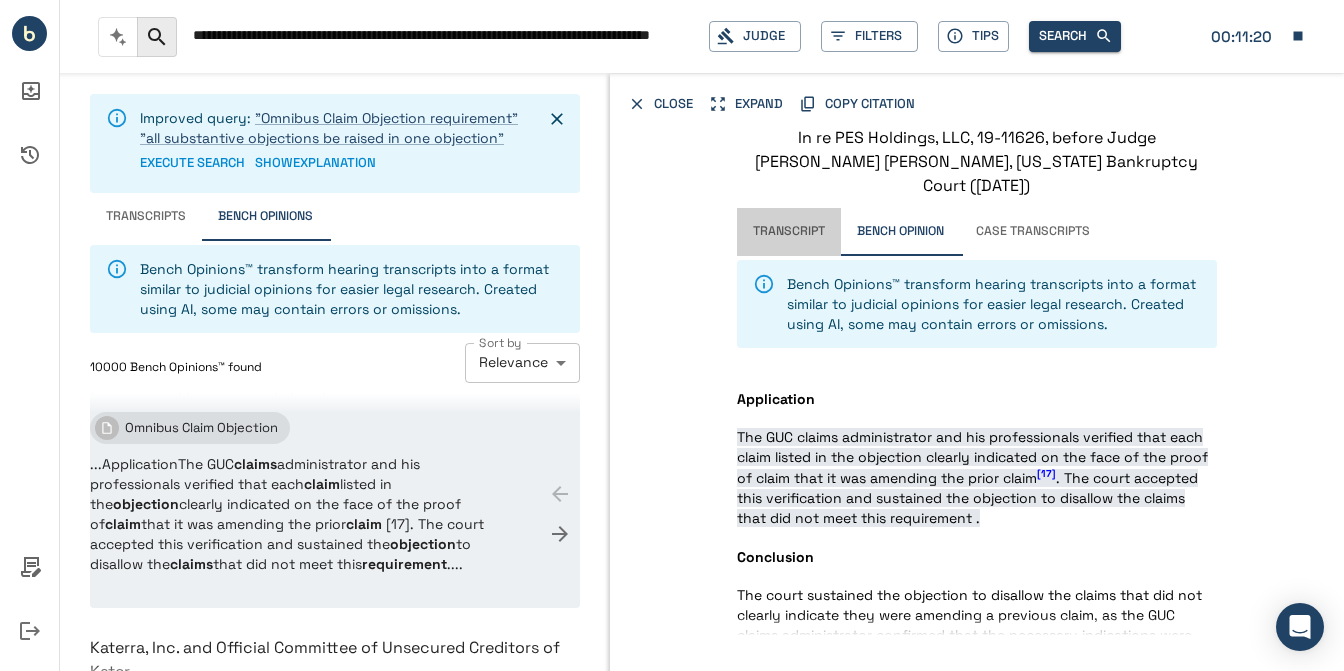 click on "Transcript" at bounding box center (789, 232) 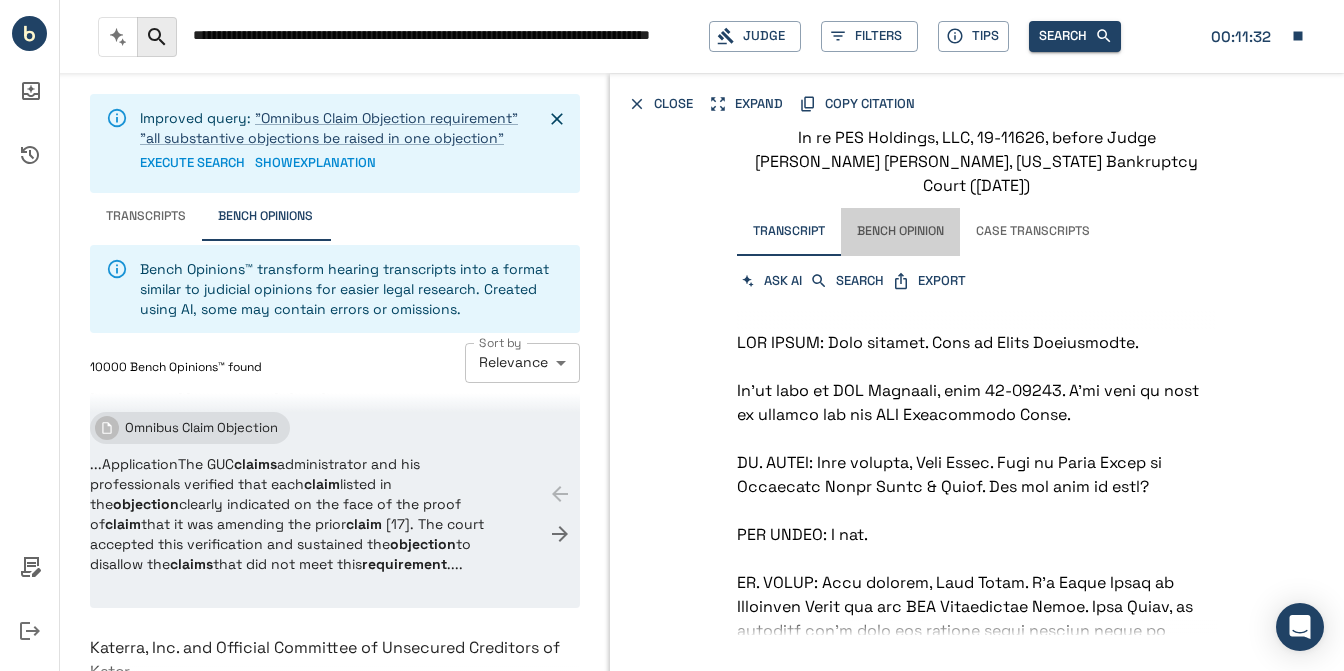 click on "Bench Opinion" at bounding box center [900, 232] 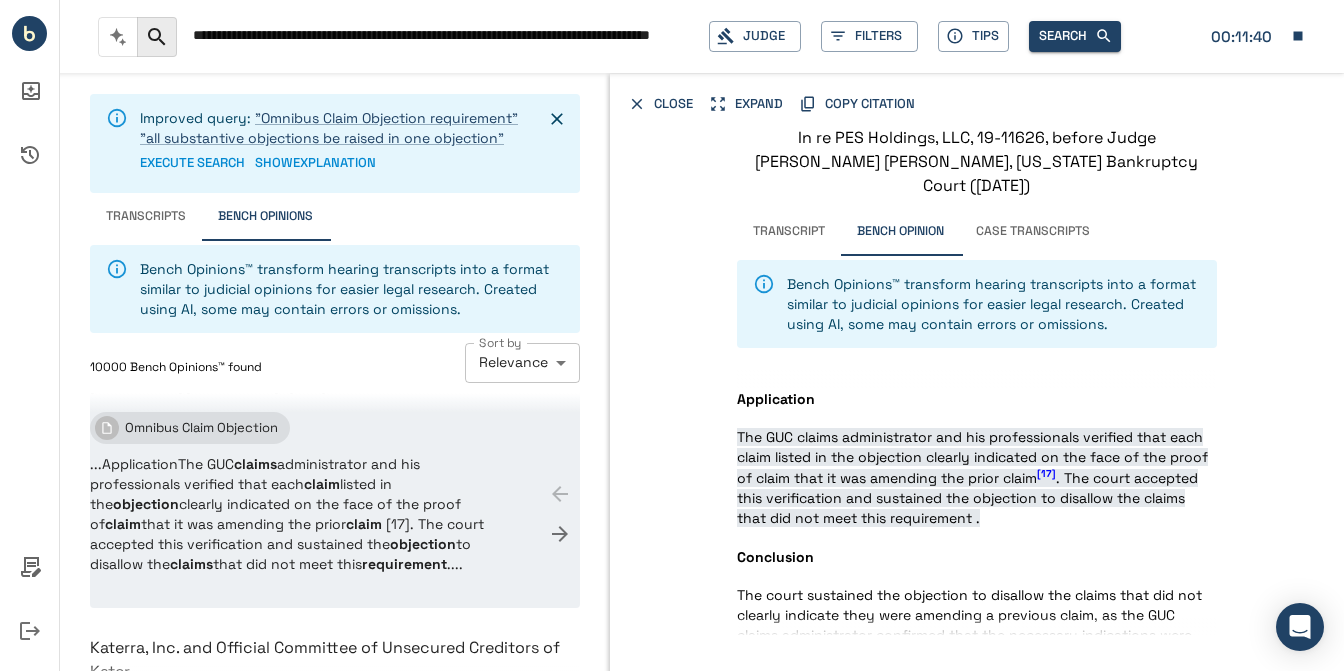 click on "[17]" at bounding box center (1046, 473) 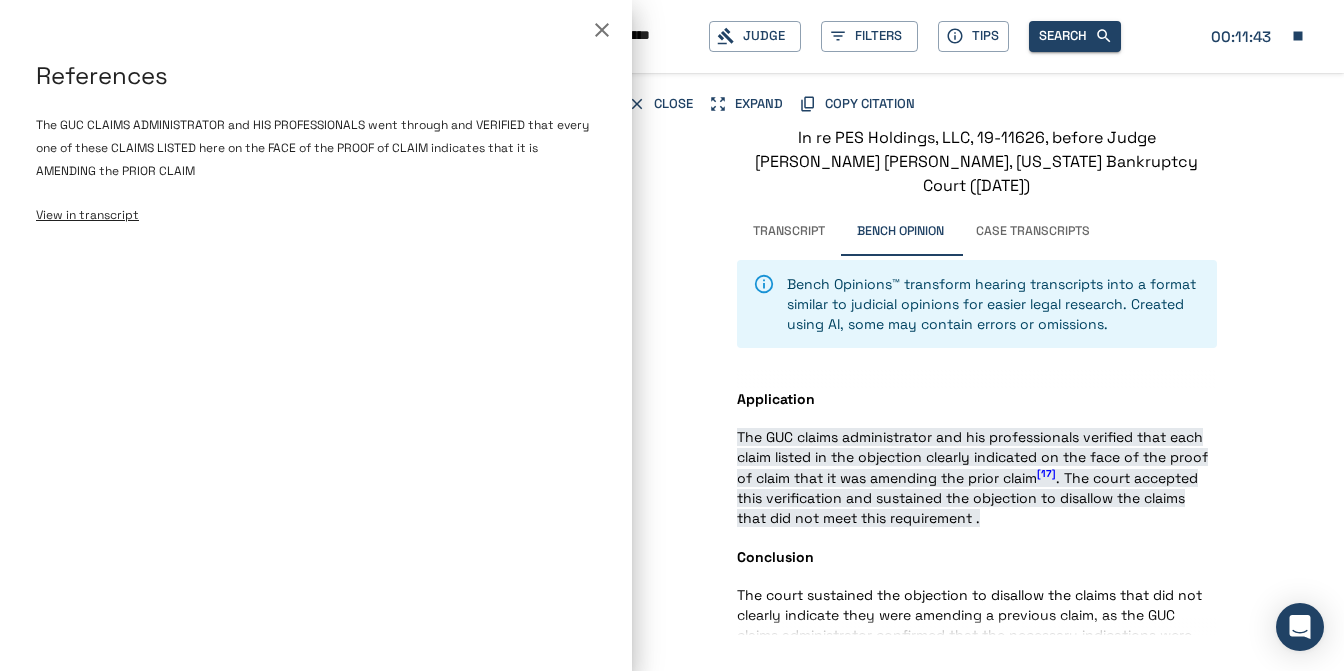 click on "View in transcript" at bounding box center [87, 215] 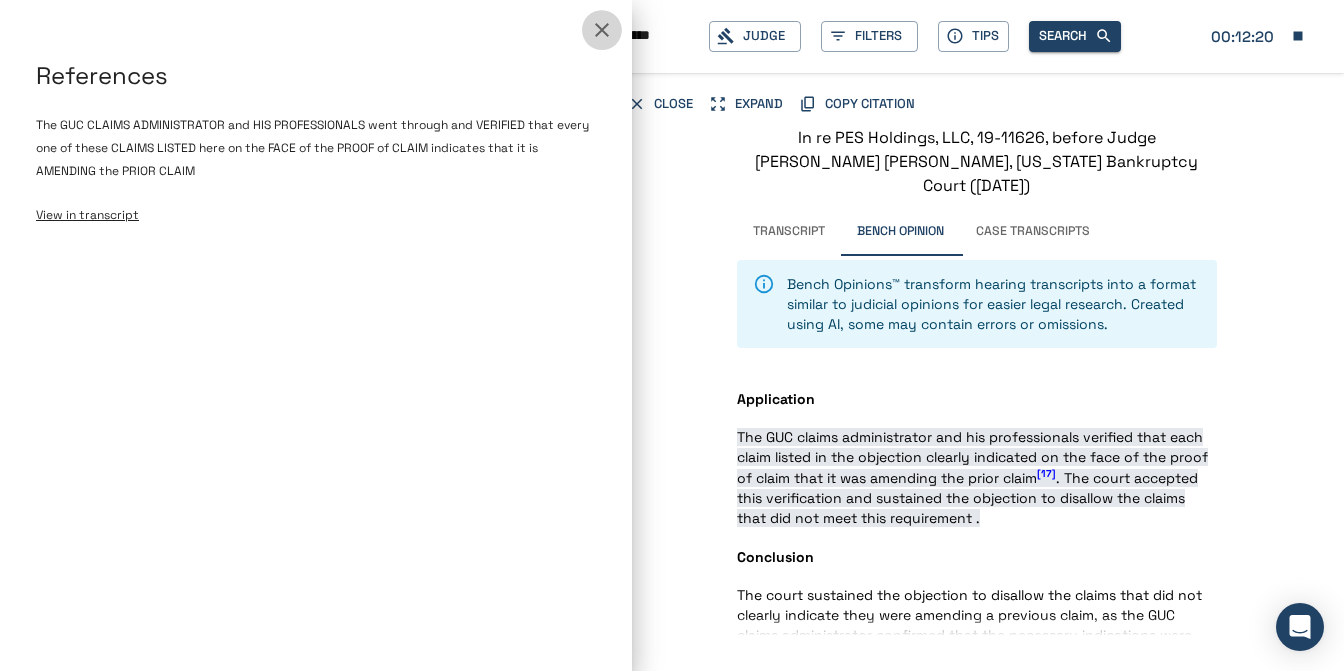 click 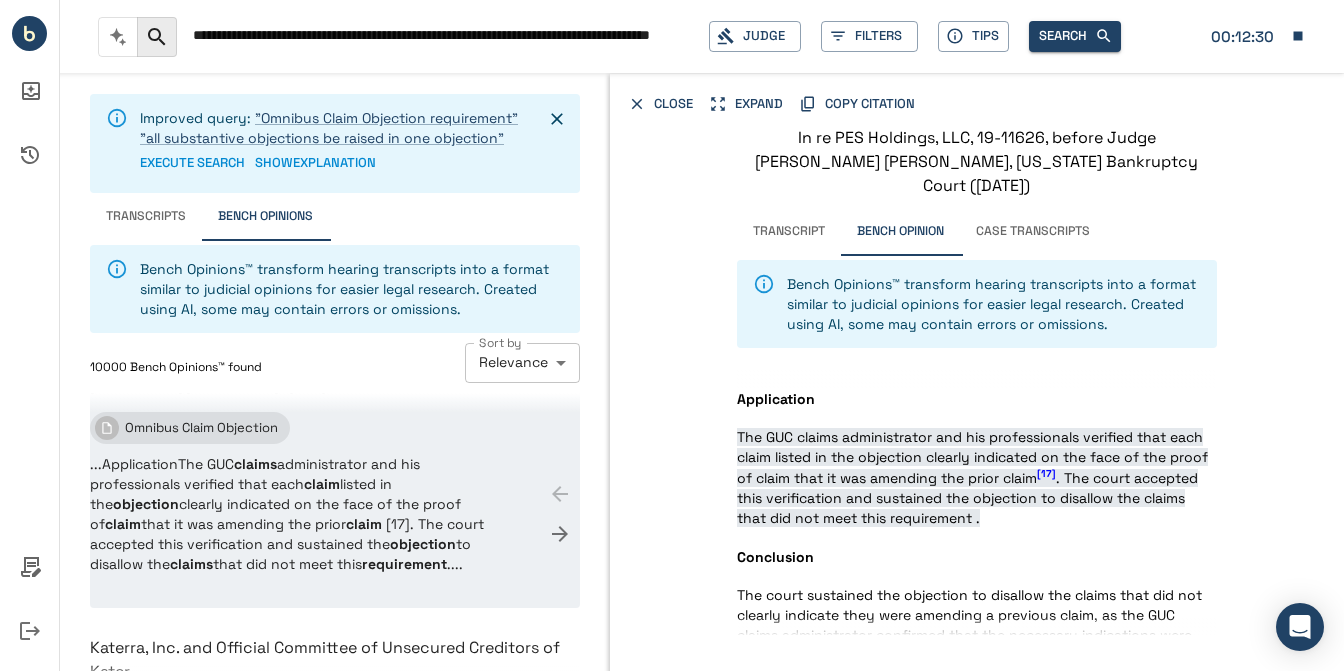 scroll, scrollTop: 3162, scrollLeft: 0, axis: vertical 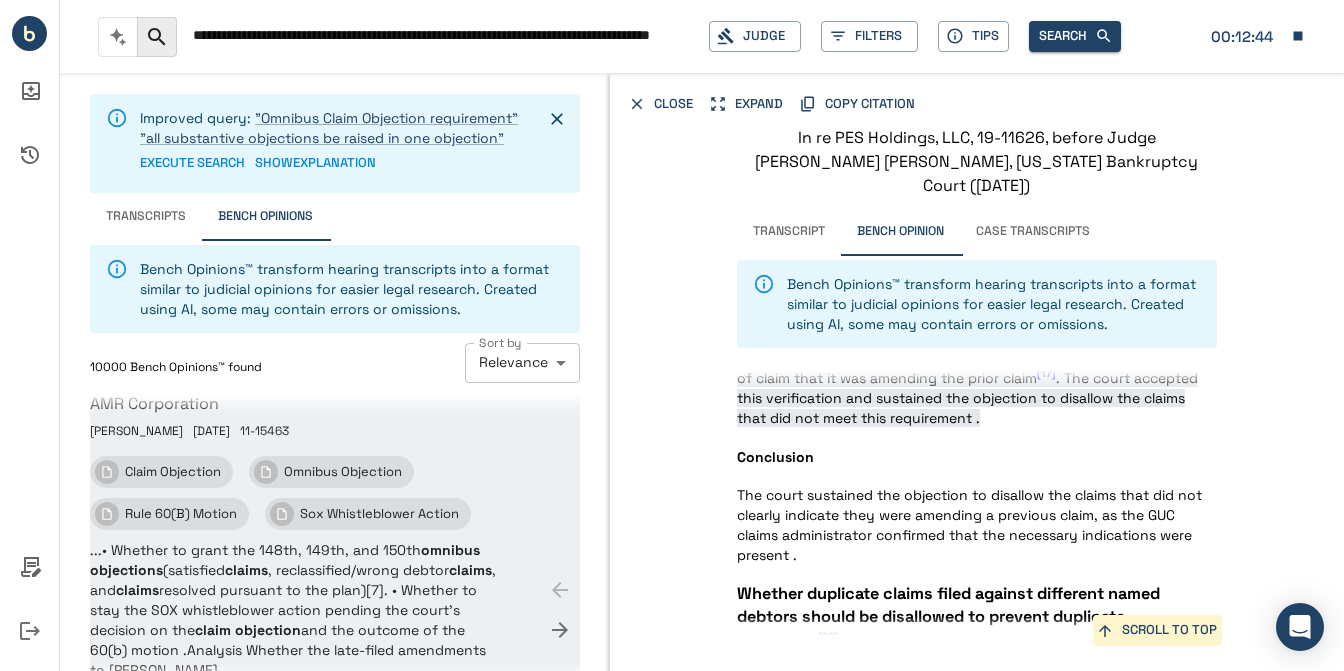 click on "...• Whether to grant the 148th, 149th, and 150th  omnibus   objections  (satisfied  claims , reclassified/wrong debtor  claims , and  claims  resolved pursuant to the plan)  [7] .
• Whether to stay the SOX whistleblower action pending the court's decision on the  claim   objection  and the outcome of the 60(b) motion .
Analysis   Whether the late-filed amendments to Lawrence M...." at bounding box center (297, 610) 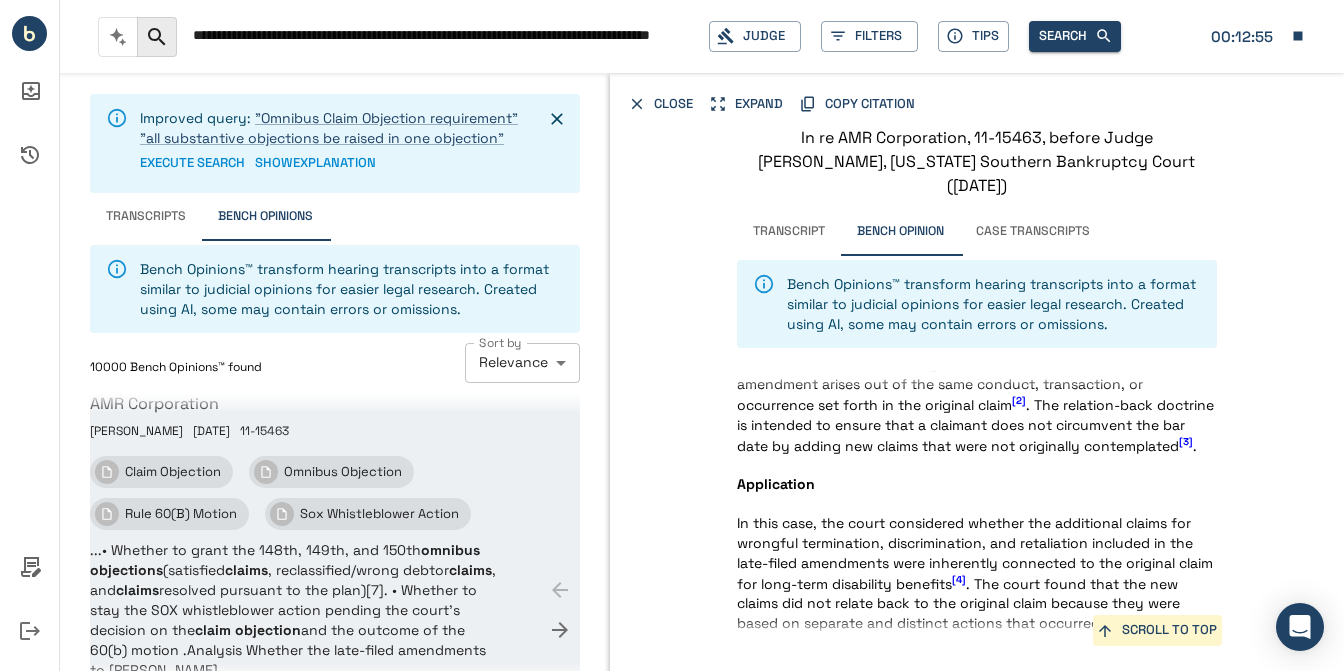 scroll, scrollTop: 2052, scrollLeft: 0, axis: vertical 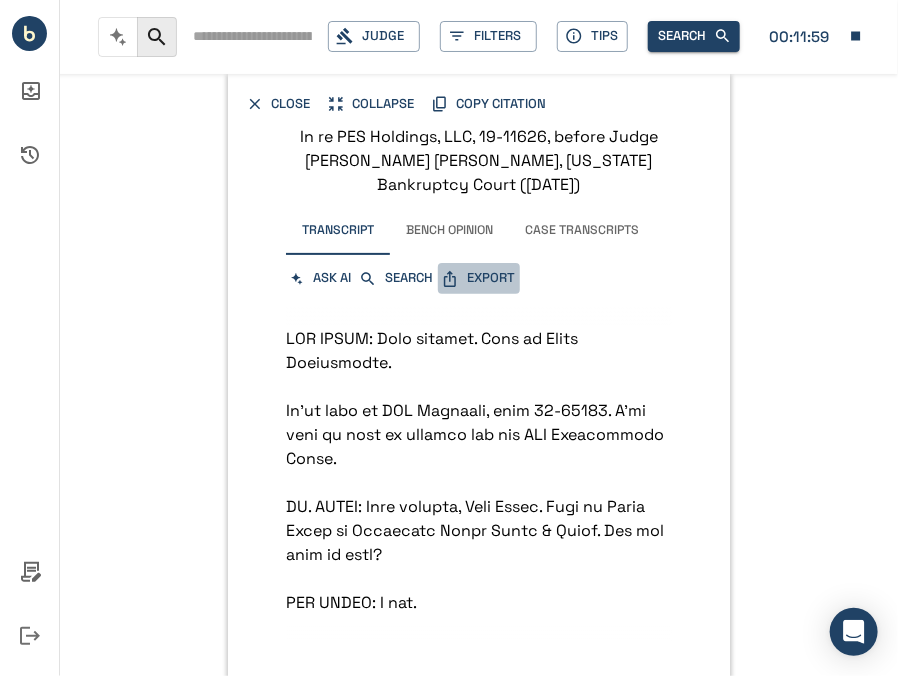click on "EXPORT" at bounding box center (479, 278) 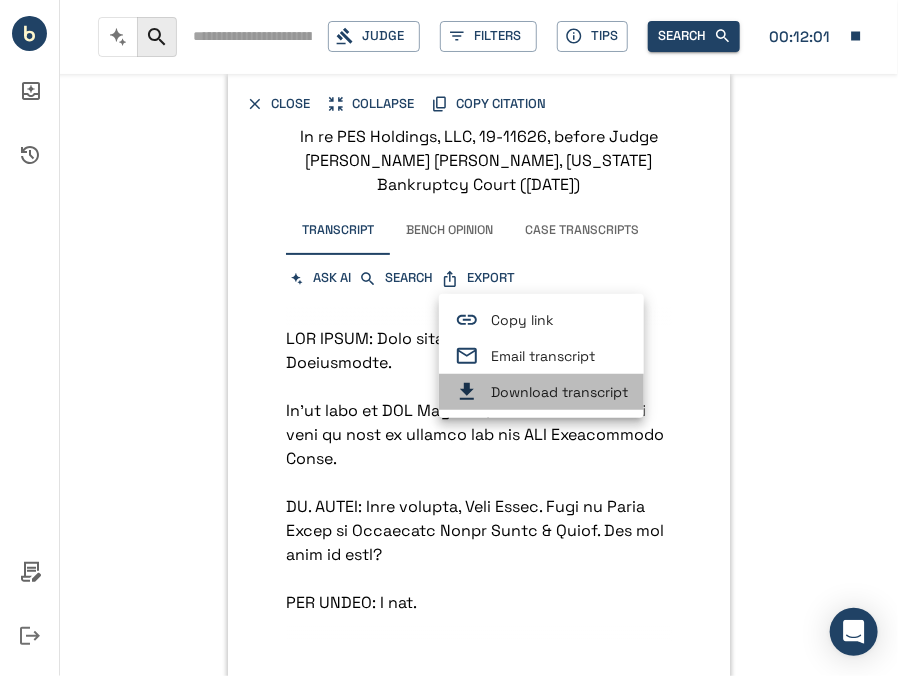click on "Download transcript" at bounding box center (559, 392) 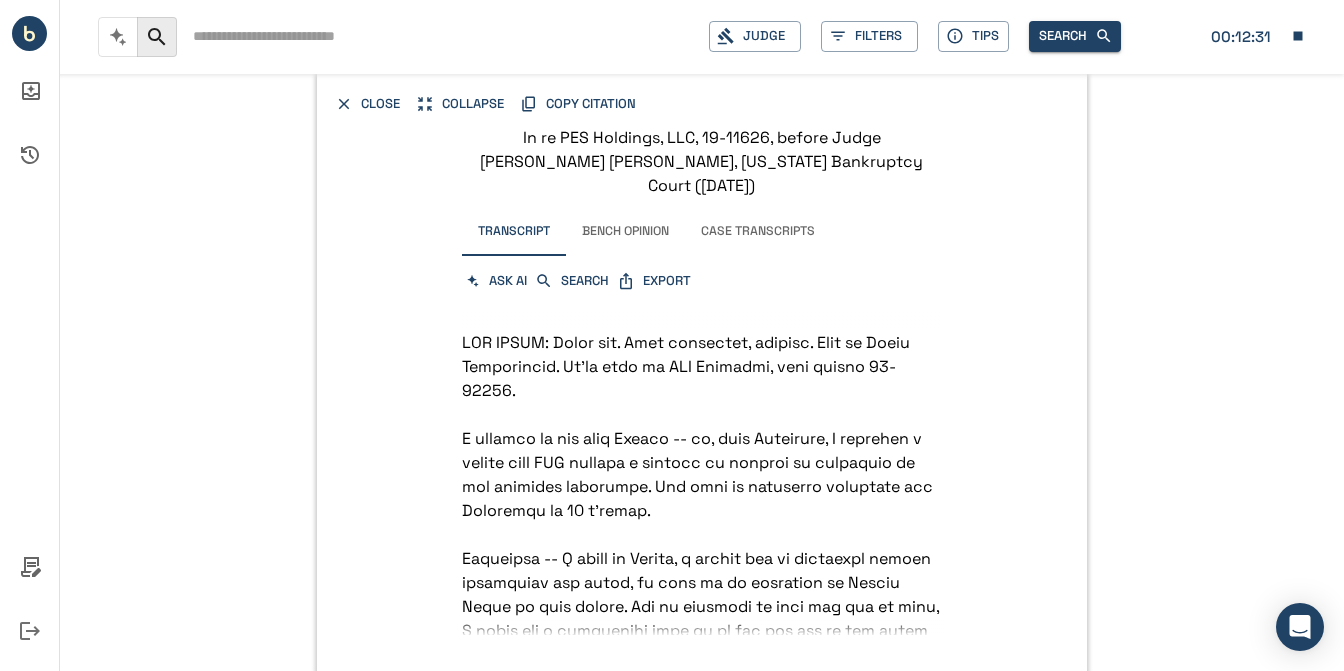 scroll, scrollTop: 0, scrollLeft: 0, axis: both 